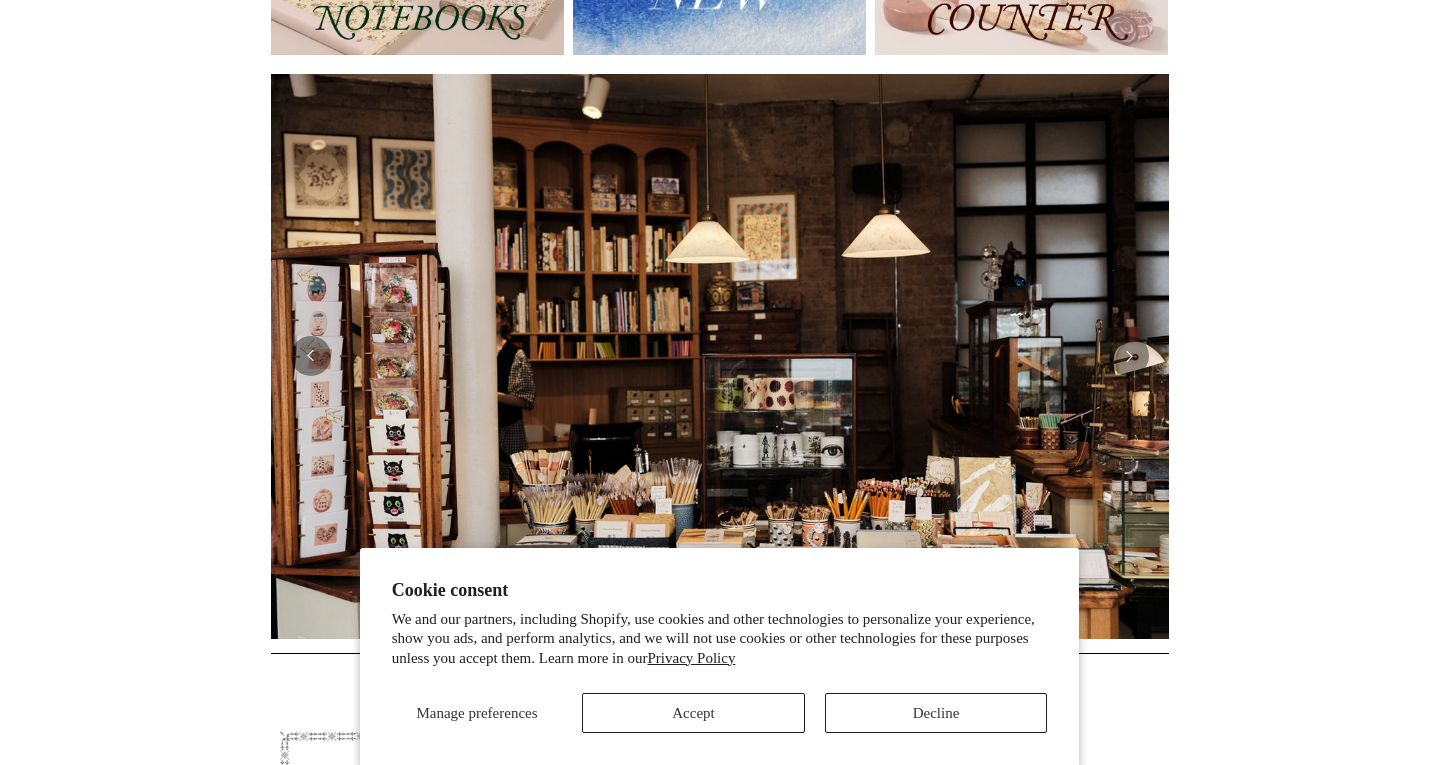 scroll, scrollTop: 506, scrollLeft: 0, axis: vertical 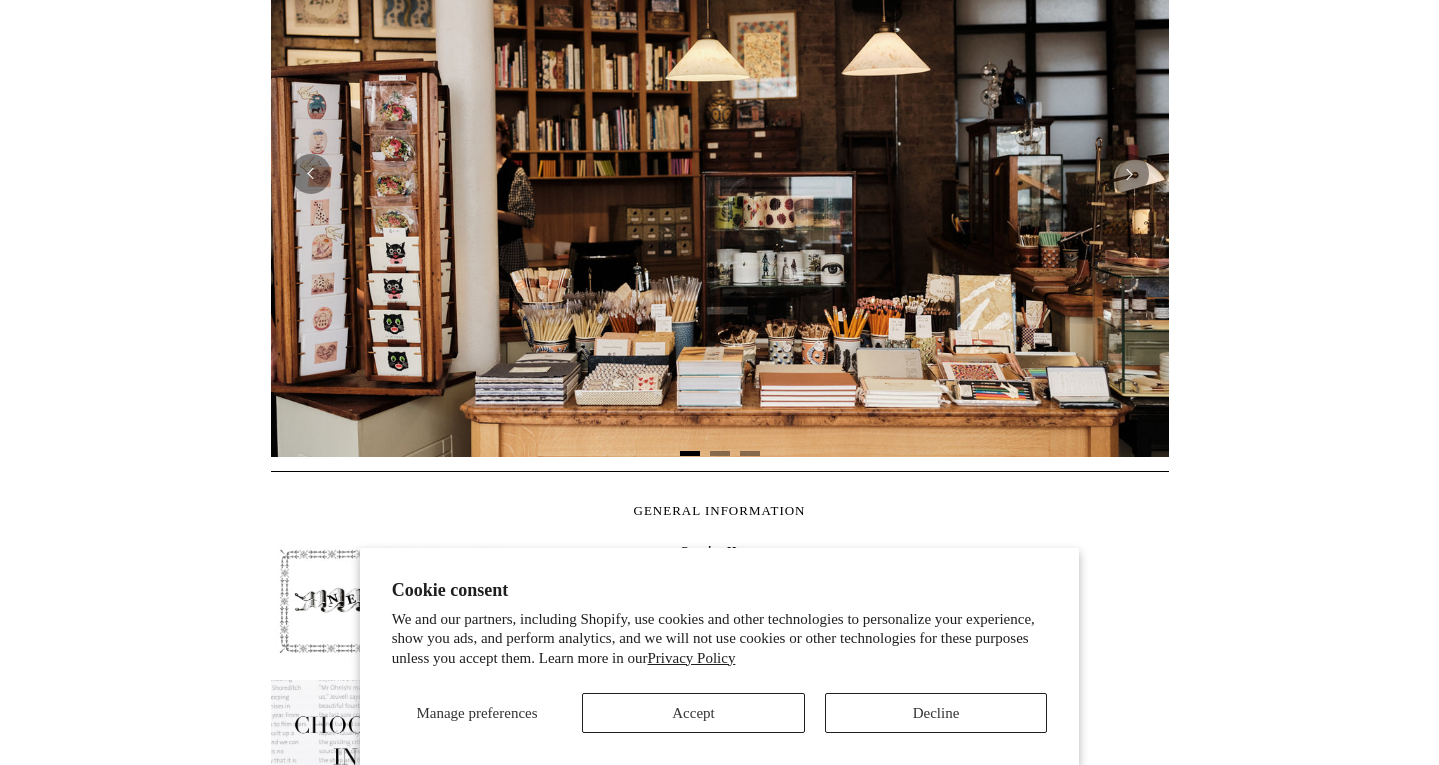 click on "Decline" at bounding box center [936, 713] 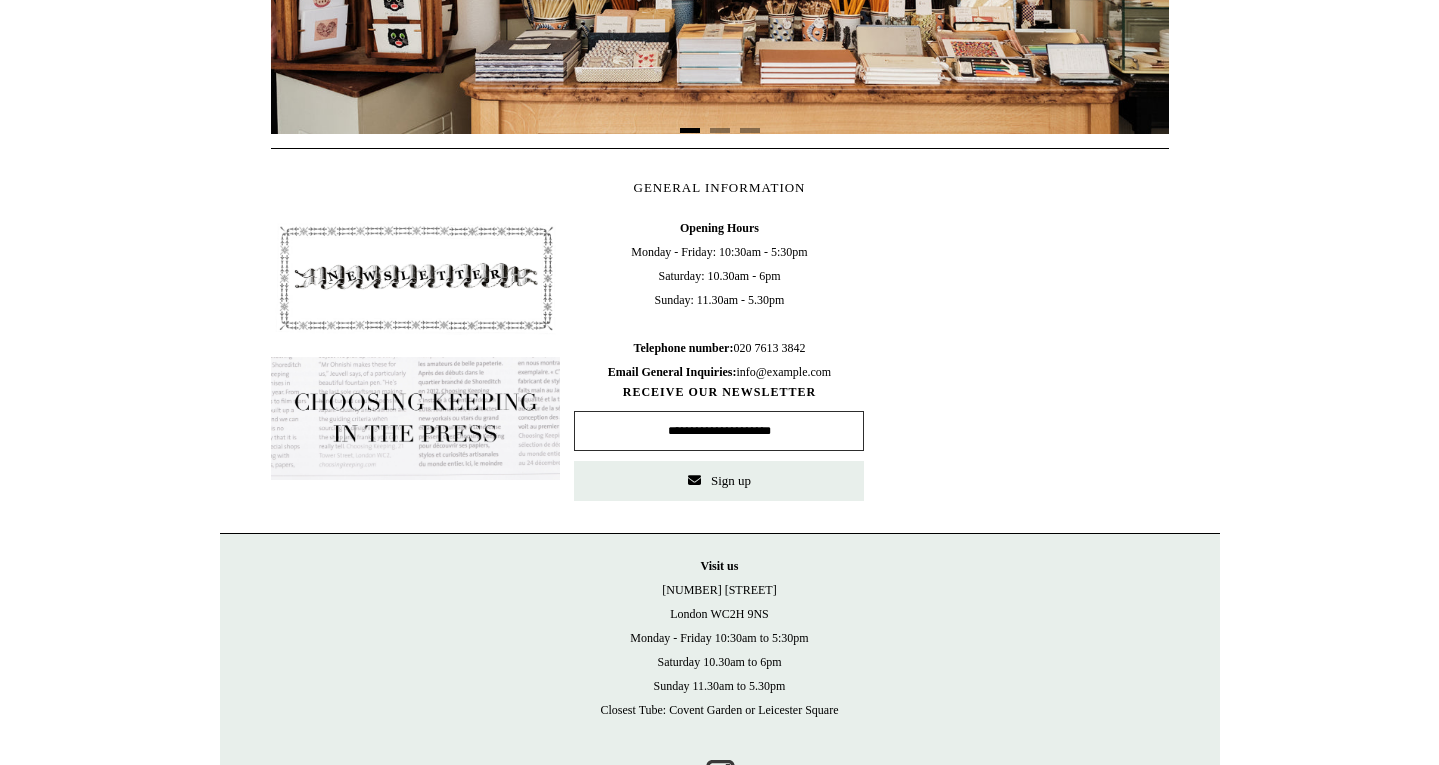 scroll, scrollTop: 702, scrollLeft: 0, axis: vertical 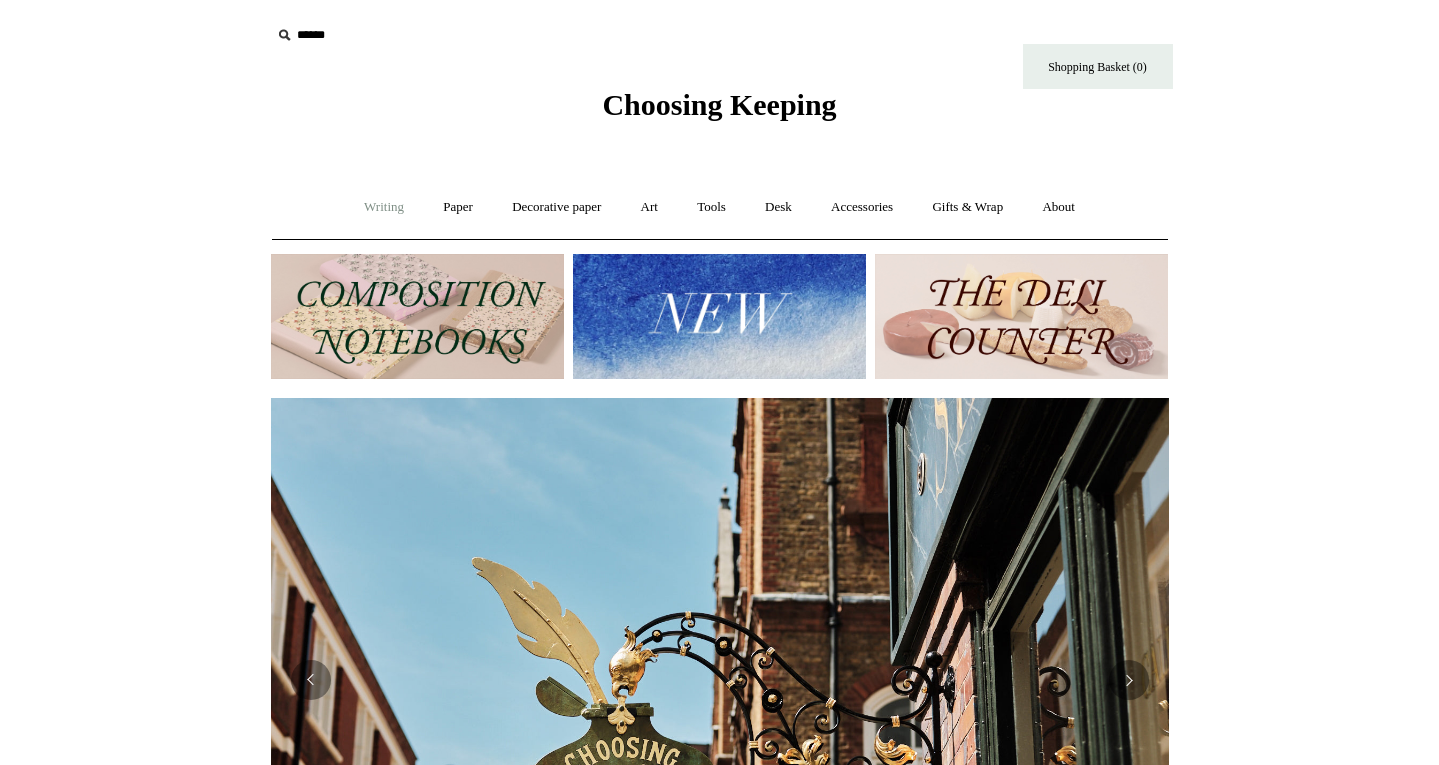 click on "Writing +" at bounding box center (384, 207) 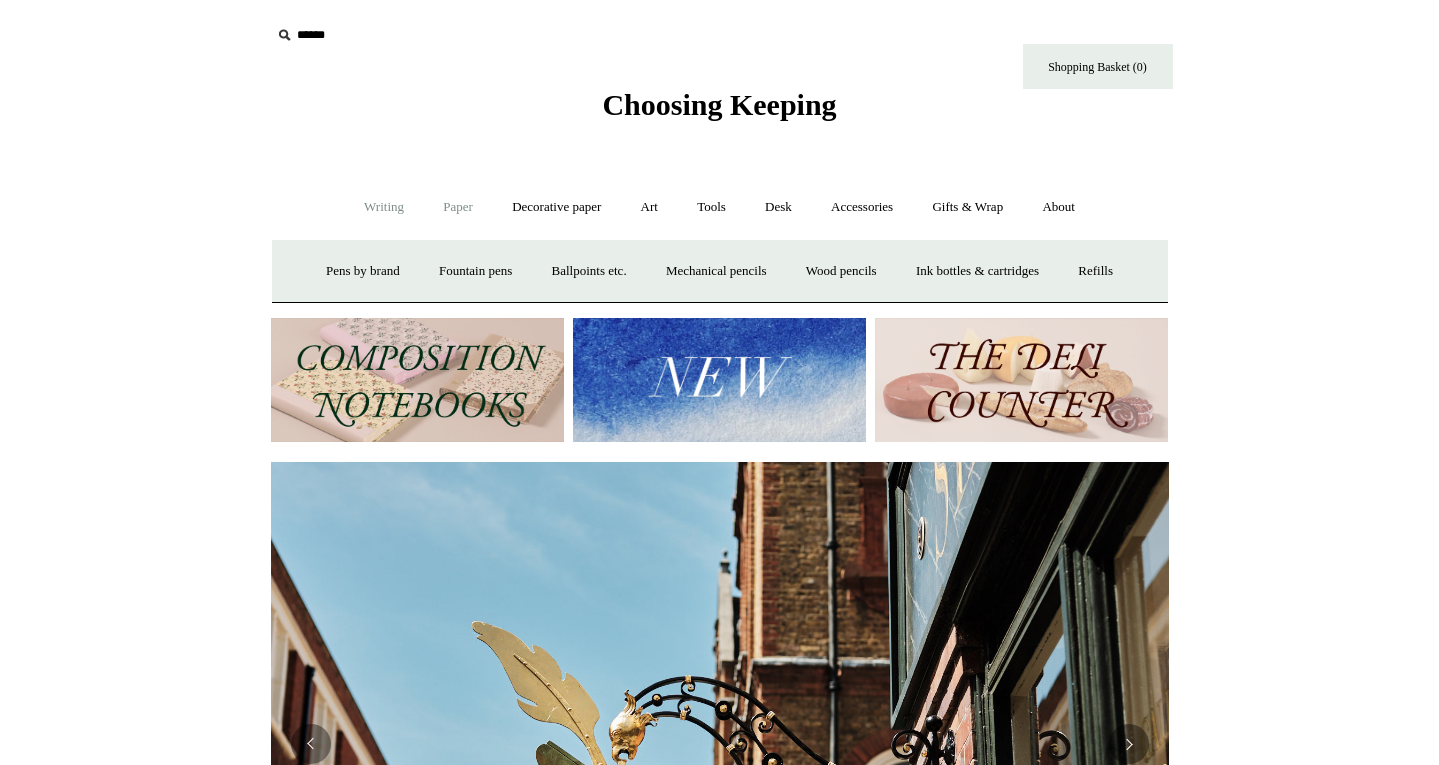 click on "Paper +" at bounding box center (458, 207) 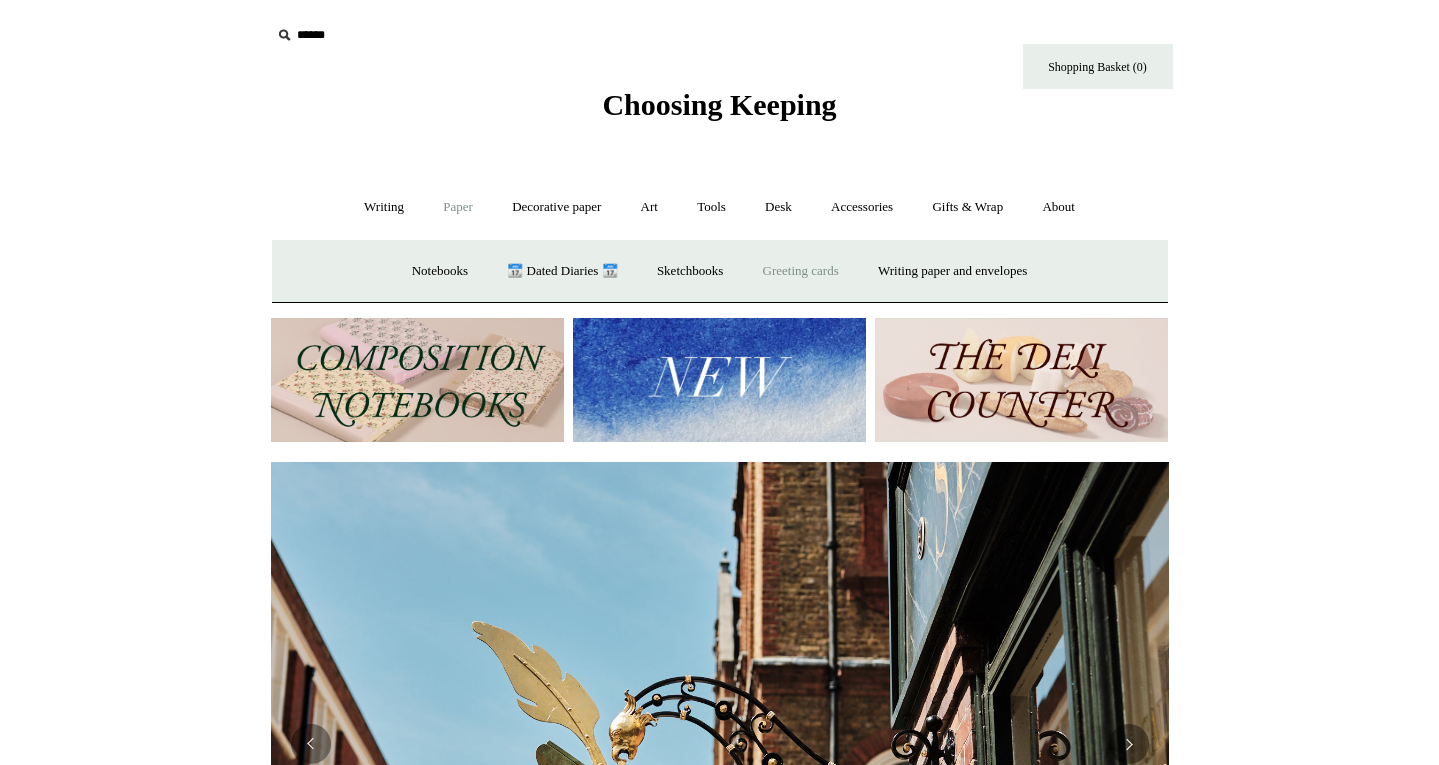 click on "Greeting cards +" at bounding box center [801, 271] 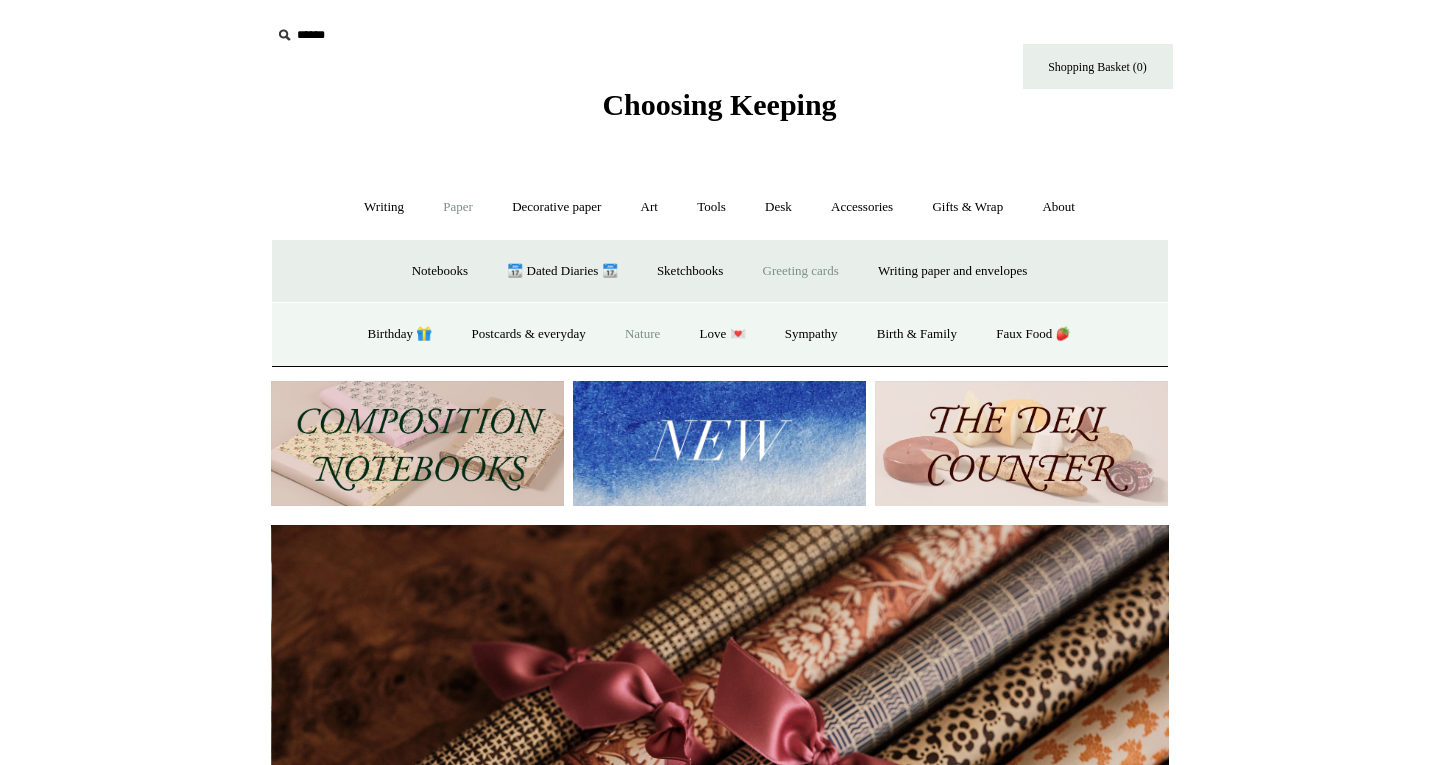 scroll, scrollTop: 0, scrollLeft: 1796, axis: horizontal 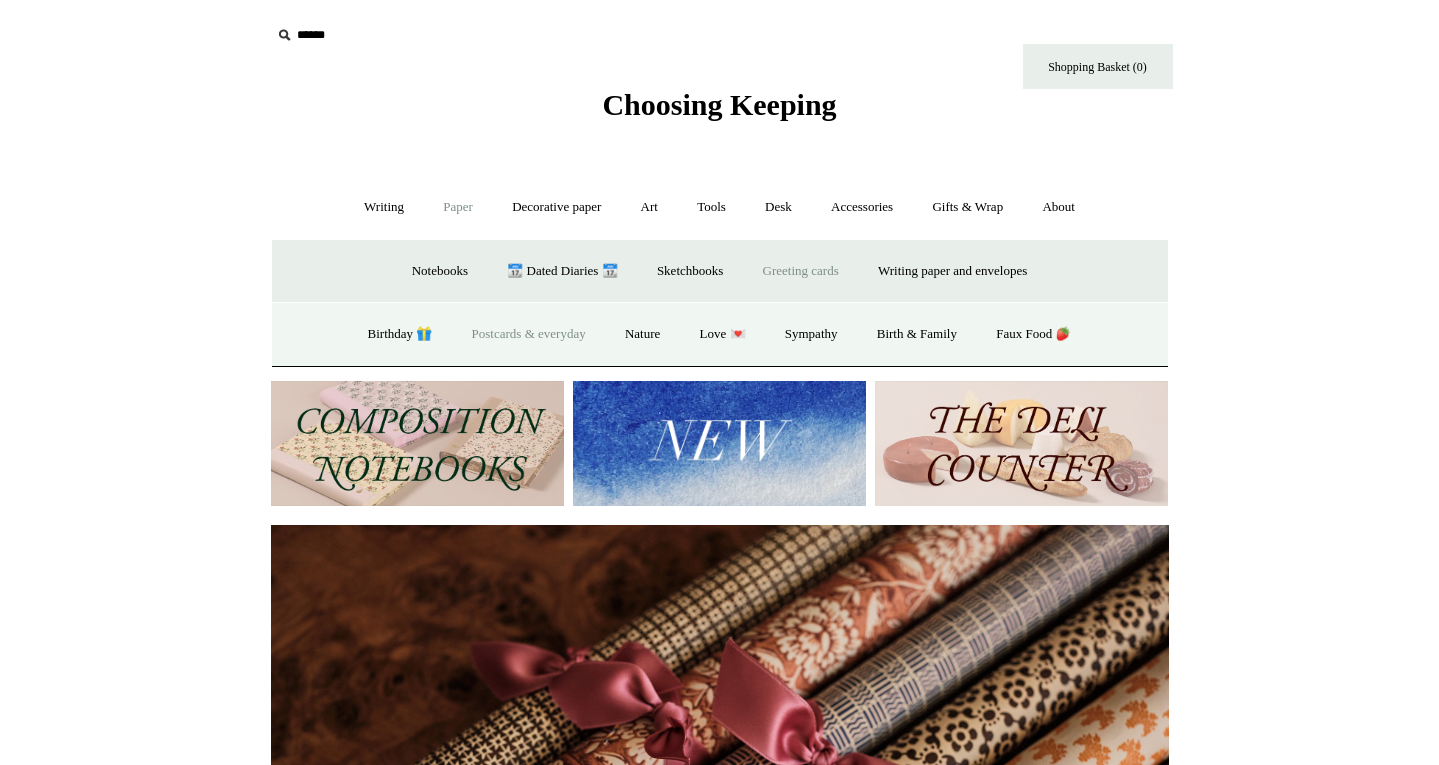 click on "Postcards & everyday" at bounding box center (529, 334) 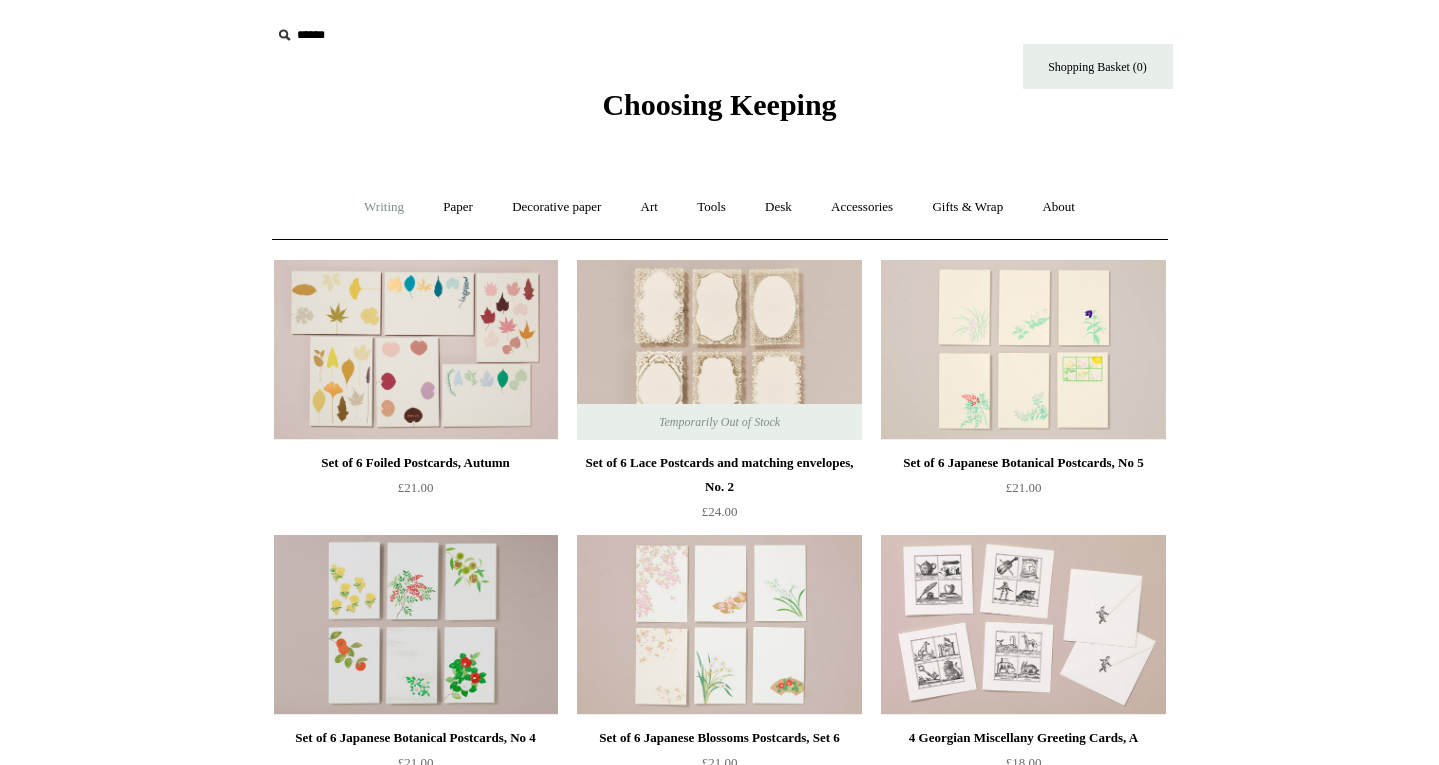 scroll, scrollTop: 0, scrollLeft: 0, axis: both 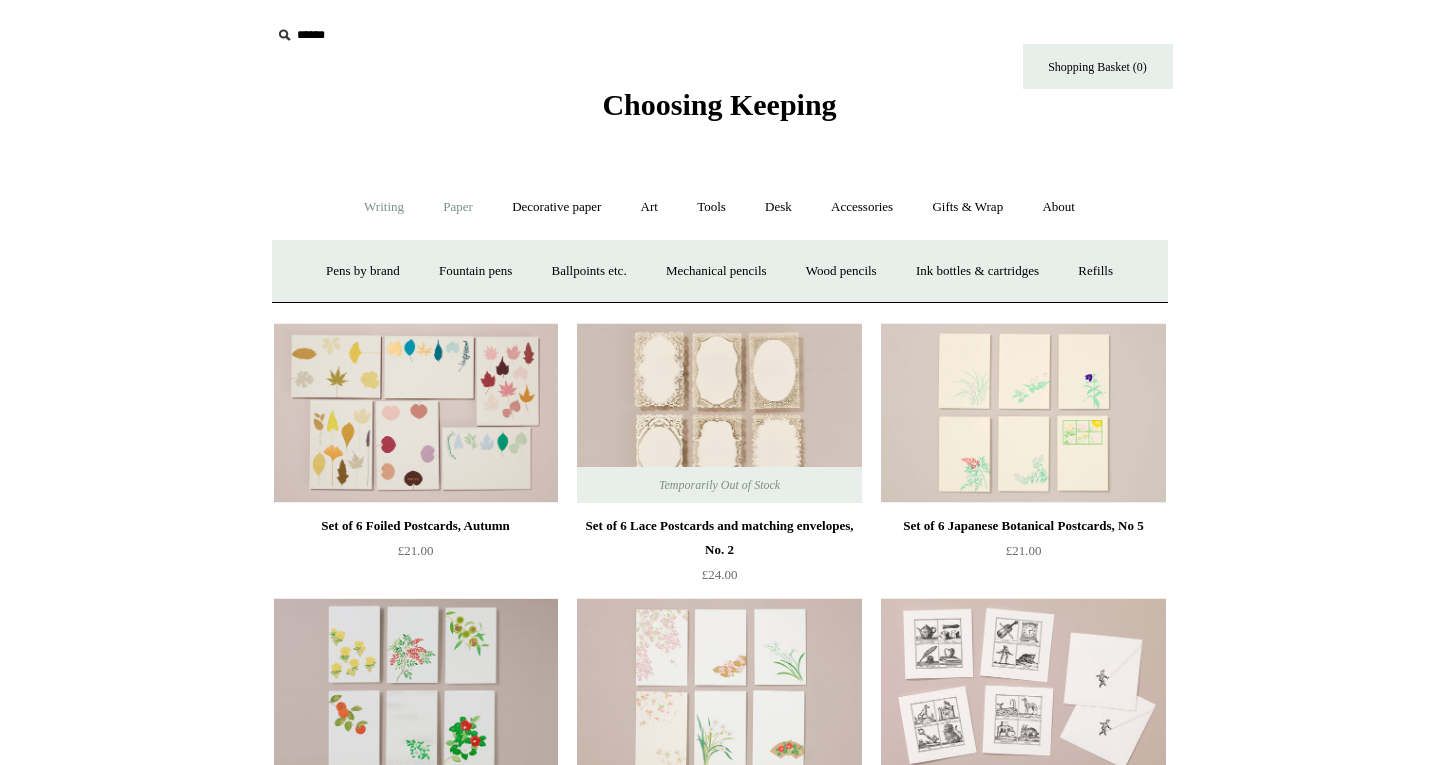 click on "Paper +" at bounding box center (458, 207) 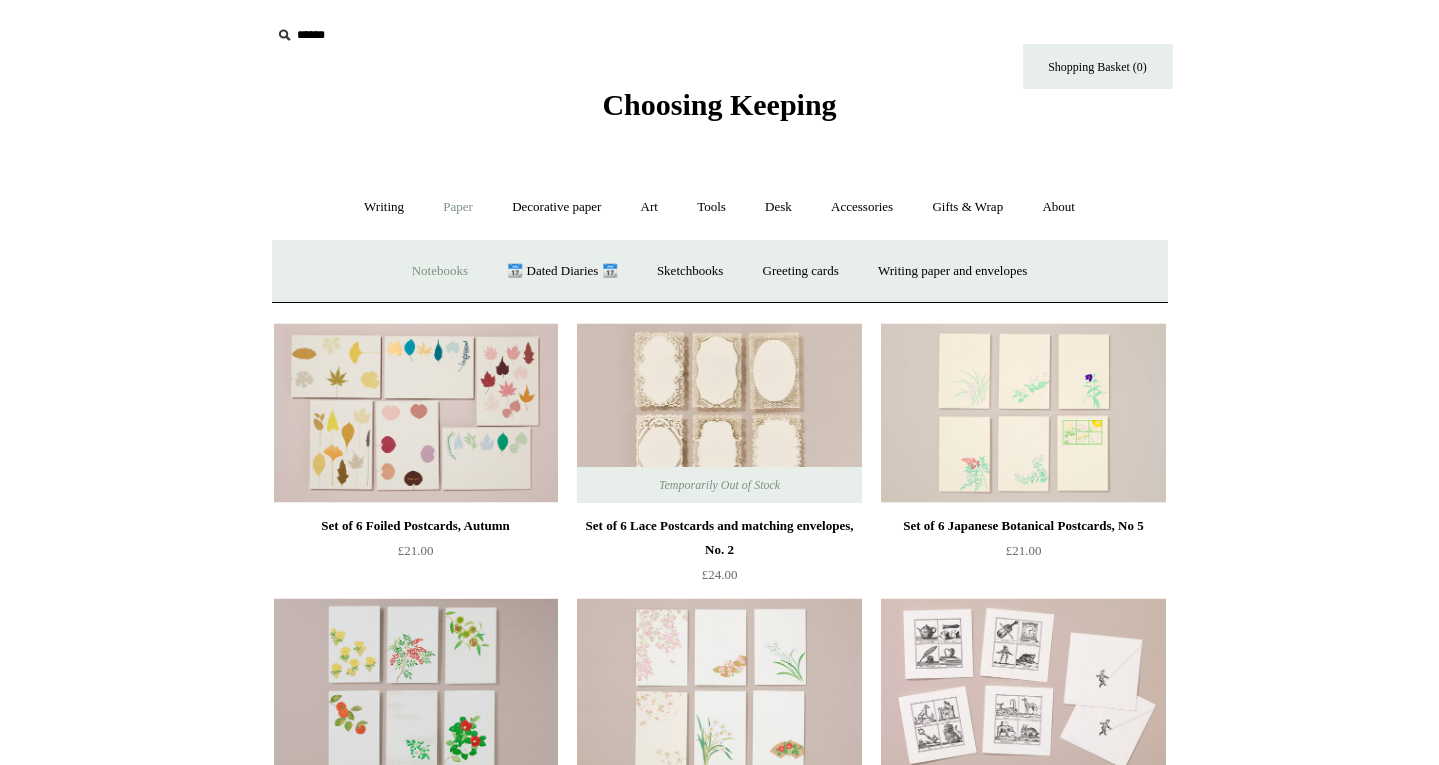 click on "Notebooks +" at bounding box center (440, 271) 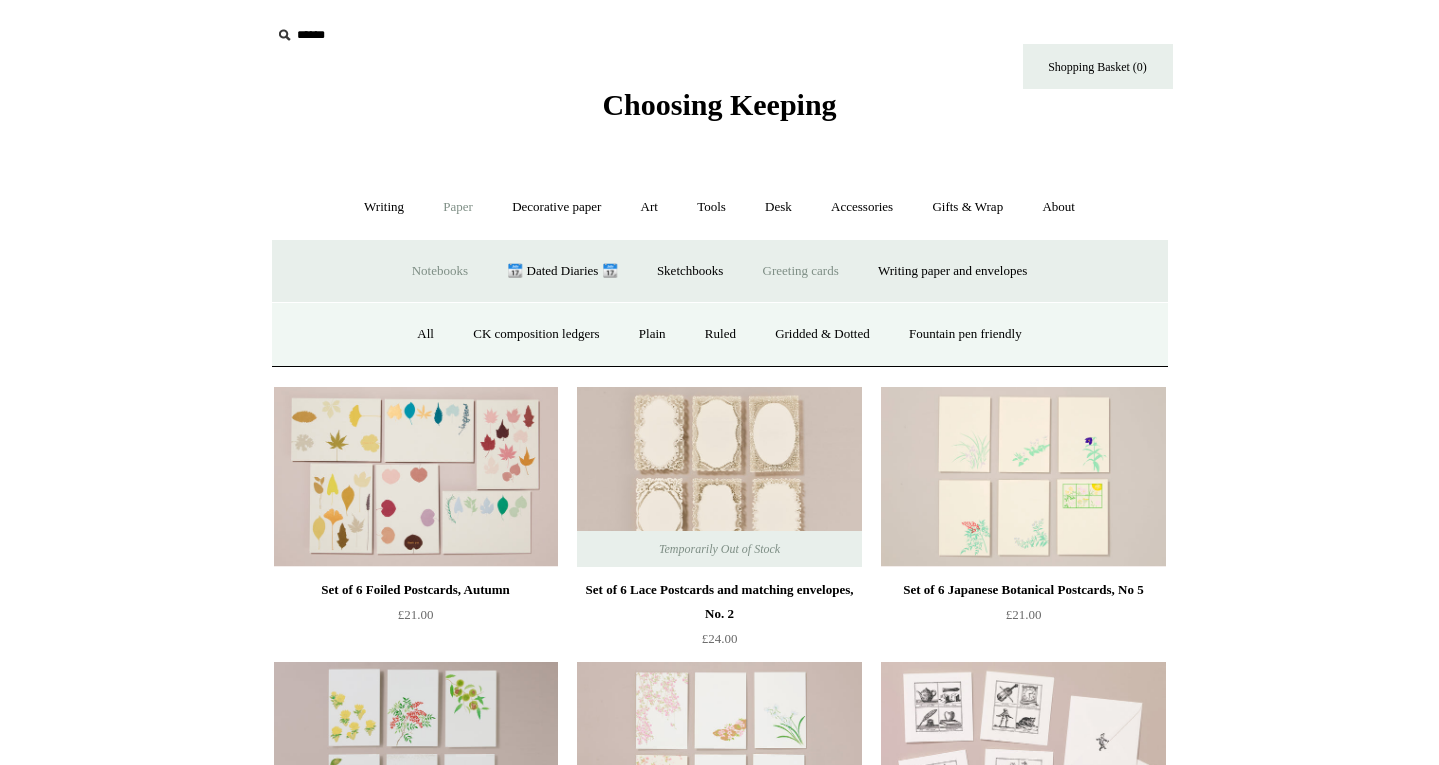 click on "Greeting cards +" at bounding box center (801, 271) 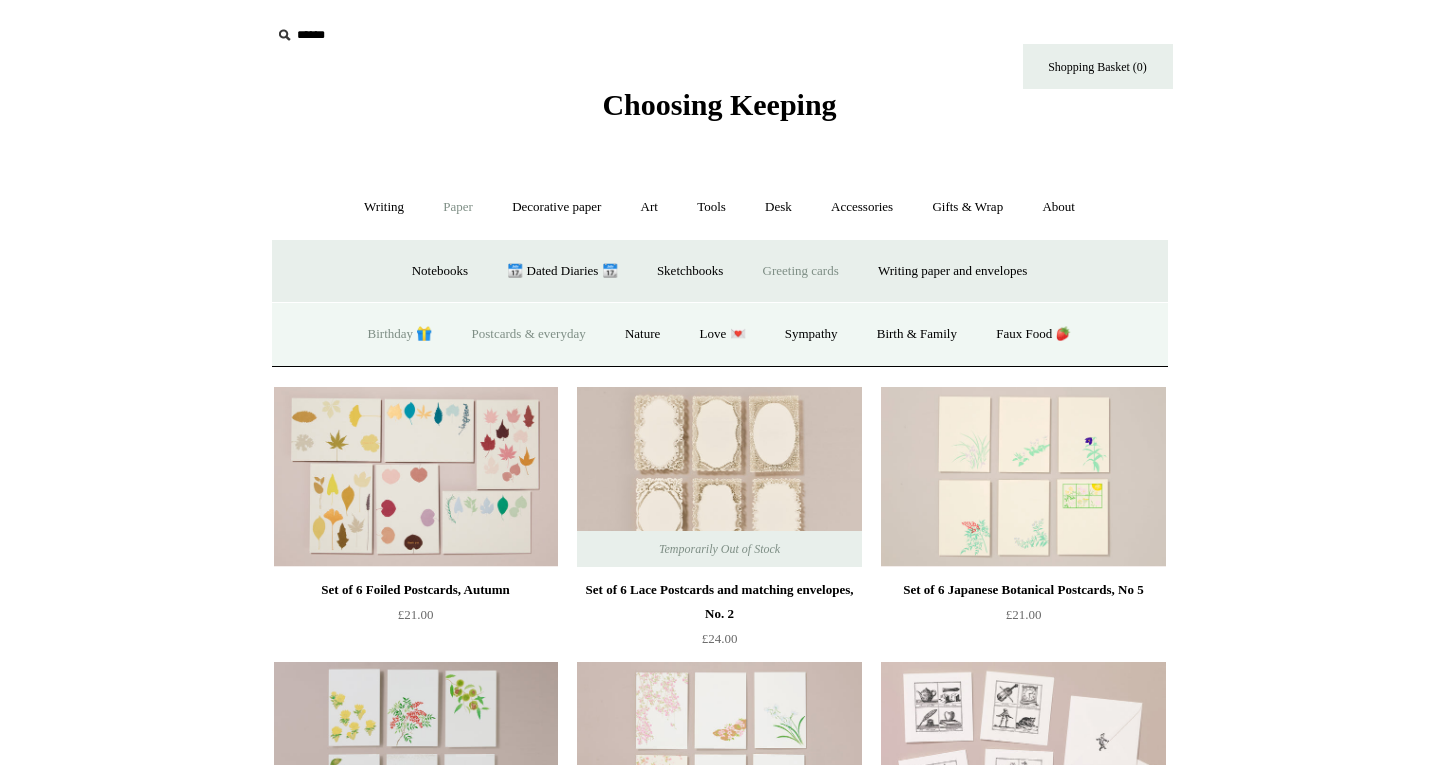 click on "Birthday 🎁" at bounding box center (400, 334) 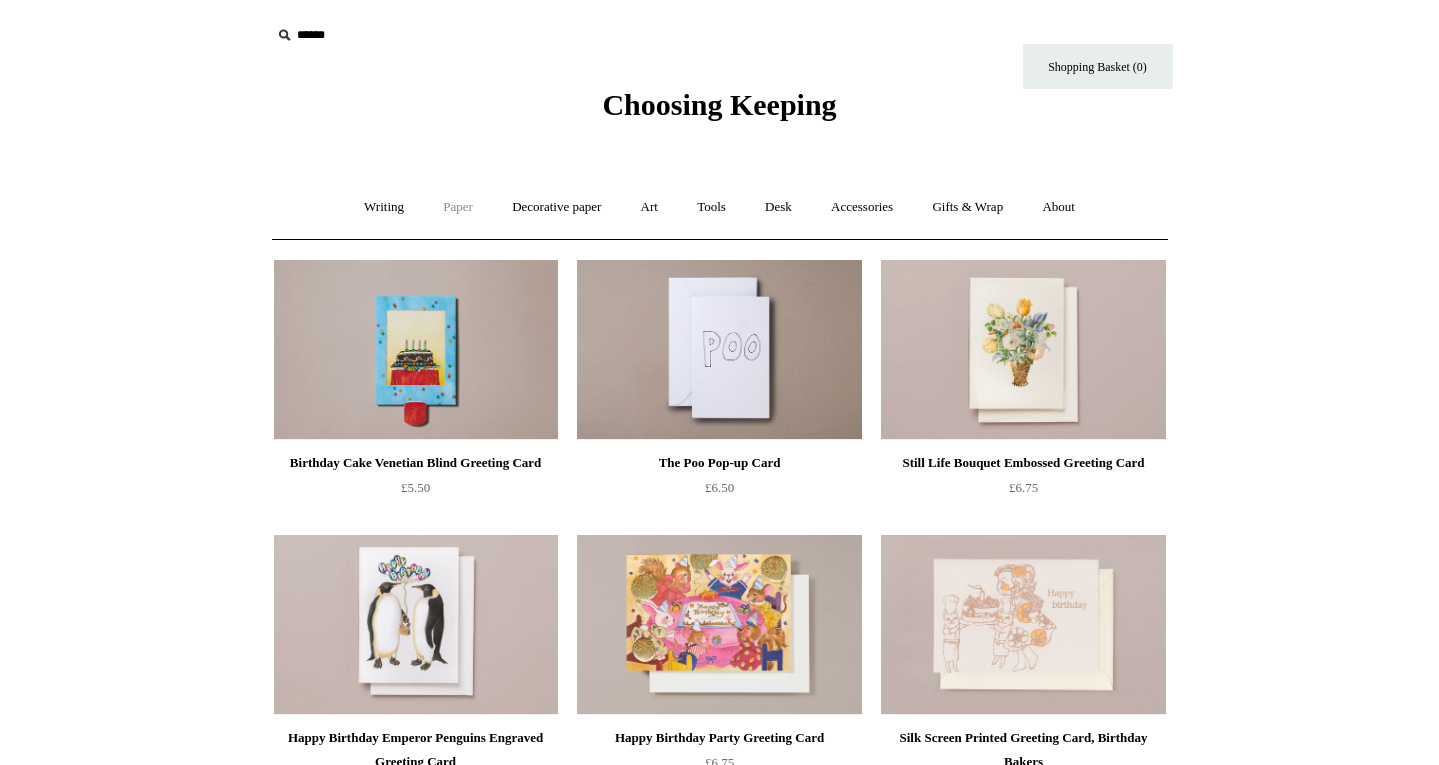 scroll, scrollTop: 0, scrollLeft: 0, axis: both 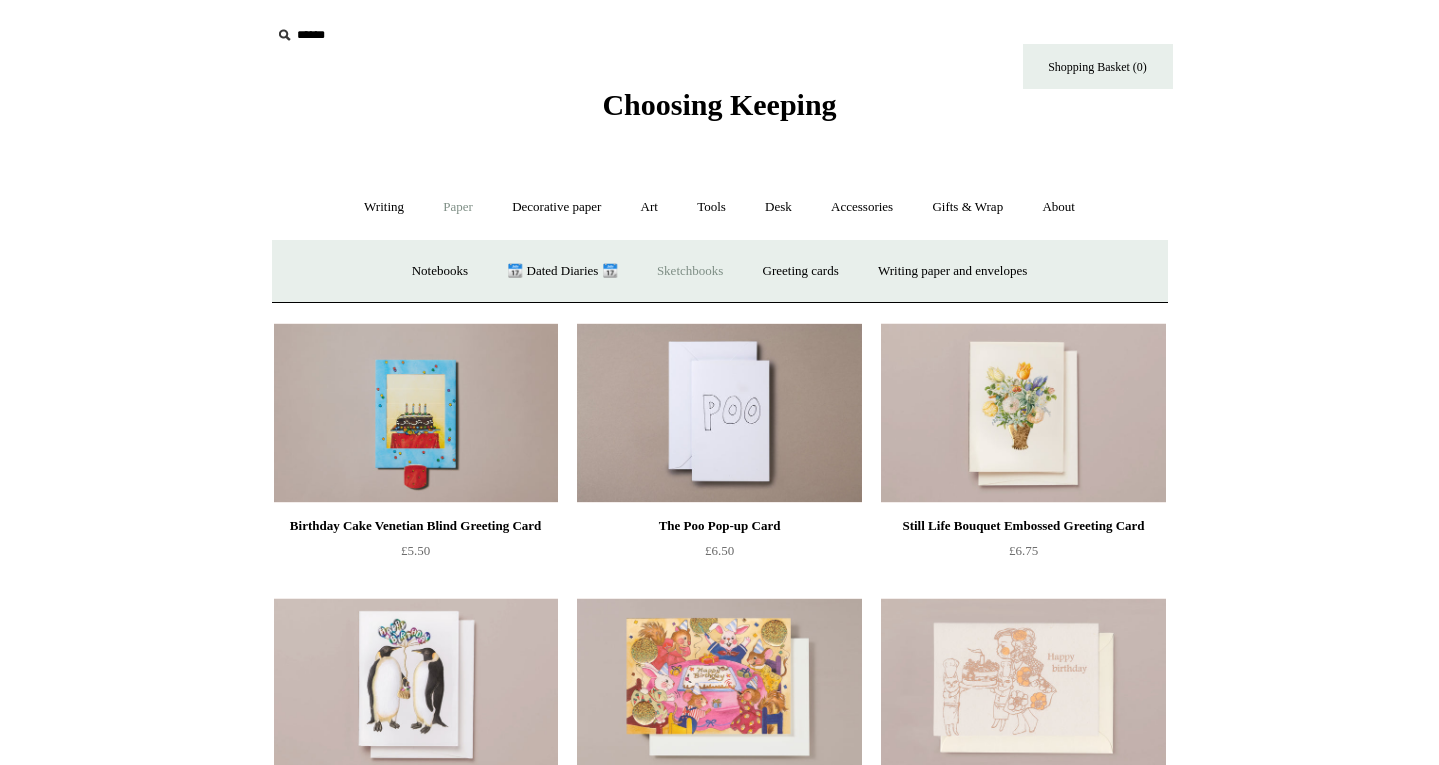 click on "Sketchbooks +" at bounding box center [690, 271] 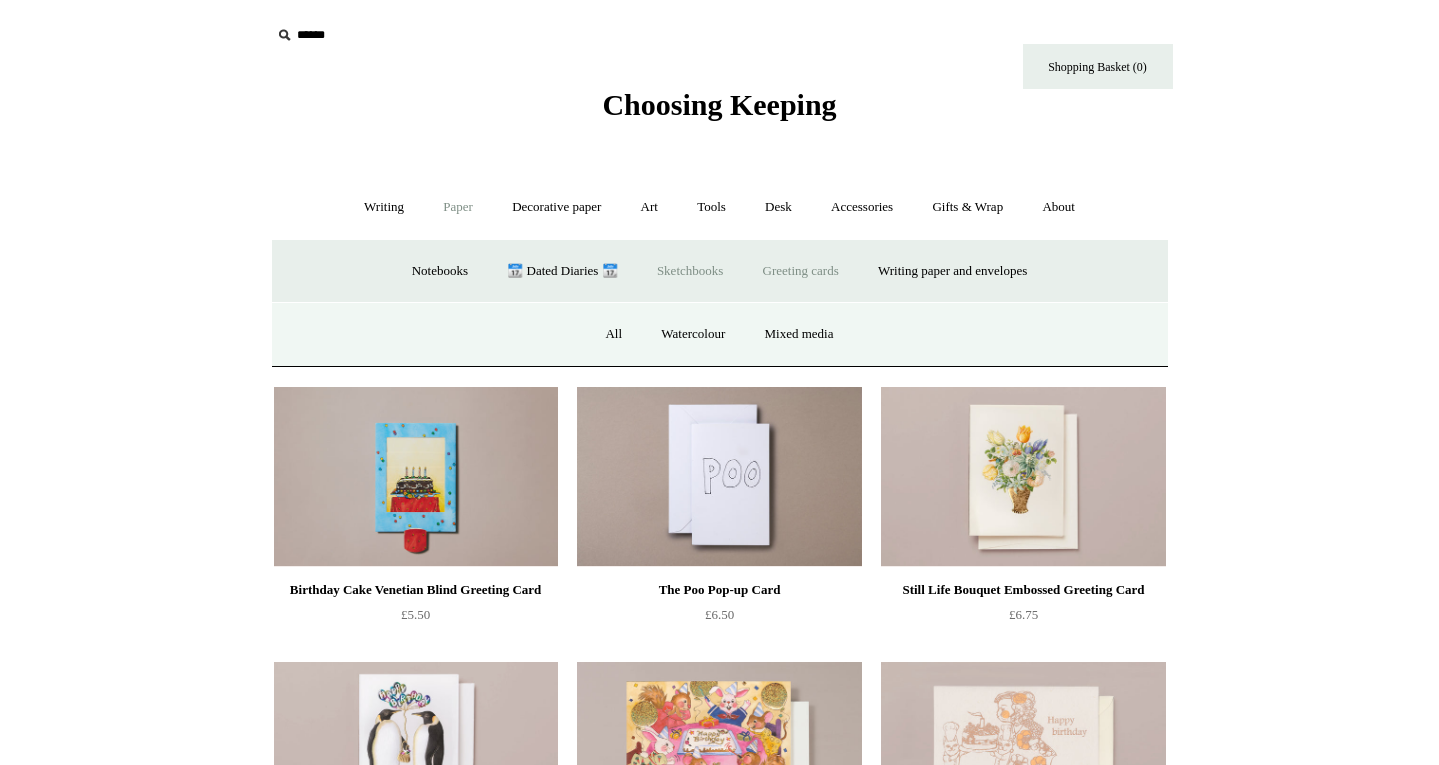 click on "Greeting cards +" at bounding box center (801, 271) 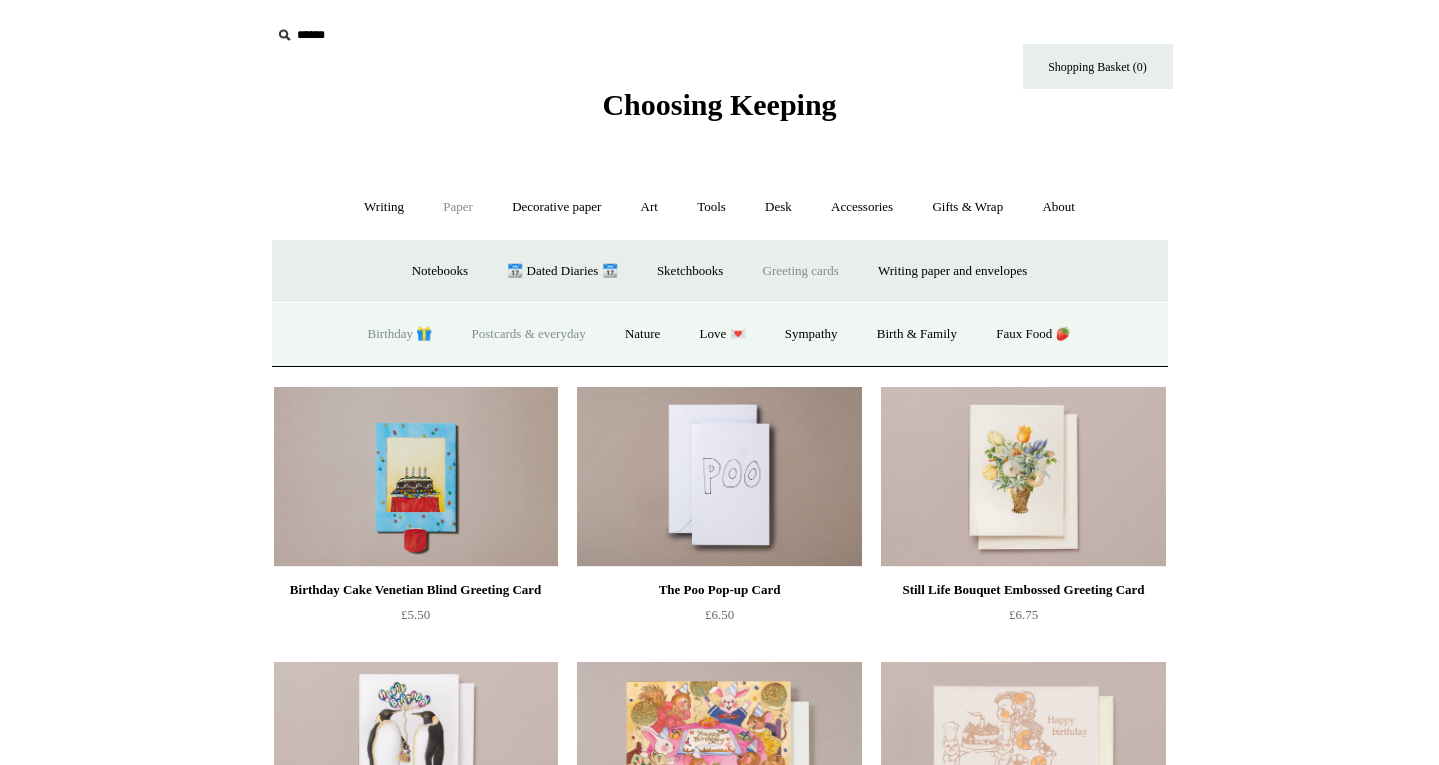 click on "Postcards & everyday" at bounding box center (529, 334) 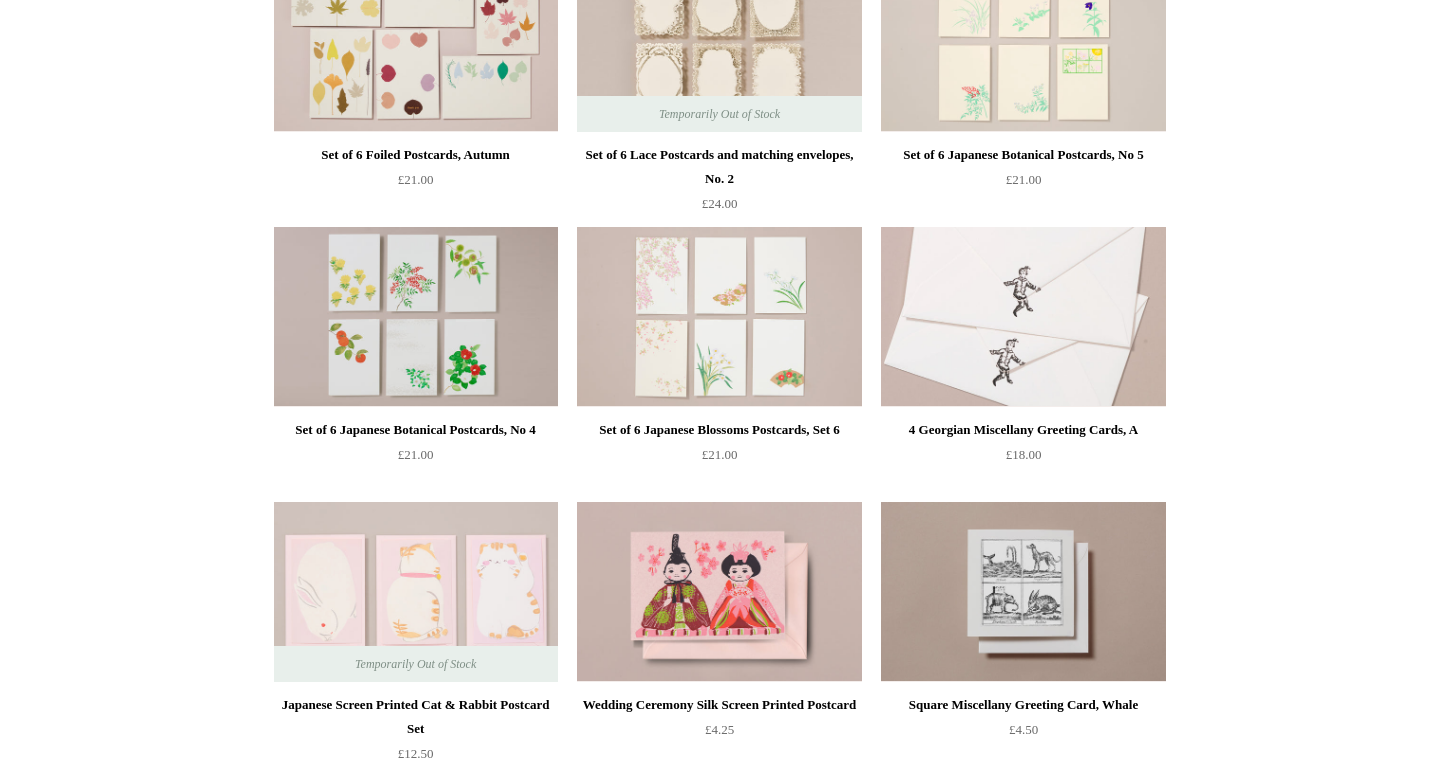 scroll, scrollTop: 310, scrollLeft: 0, axis: vertical 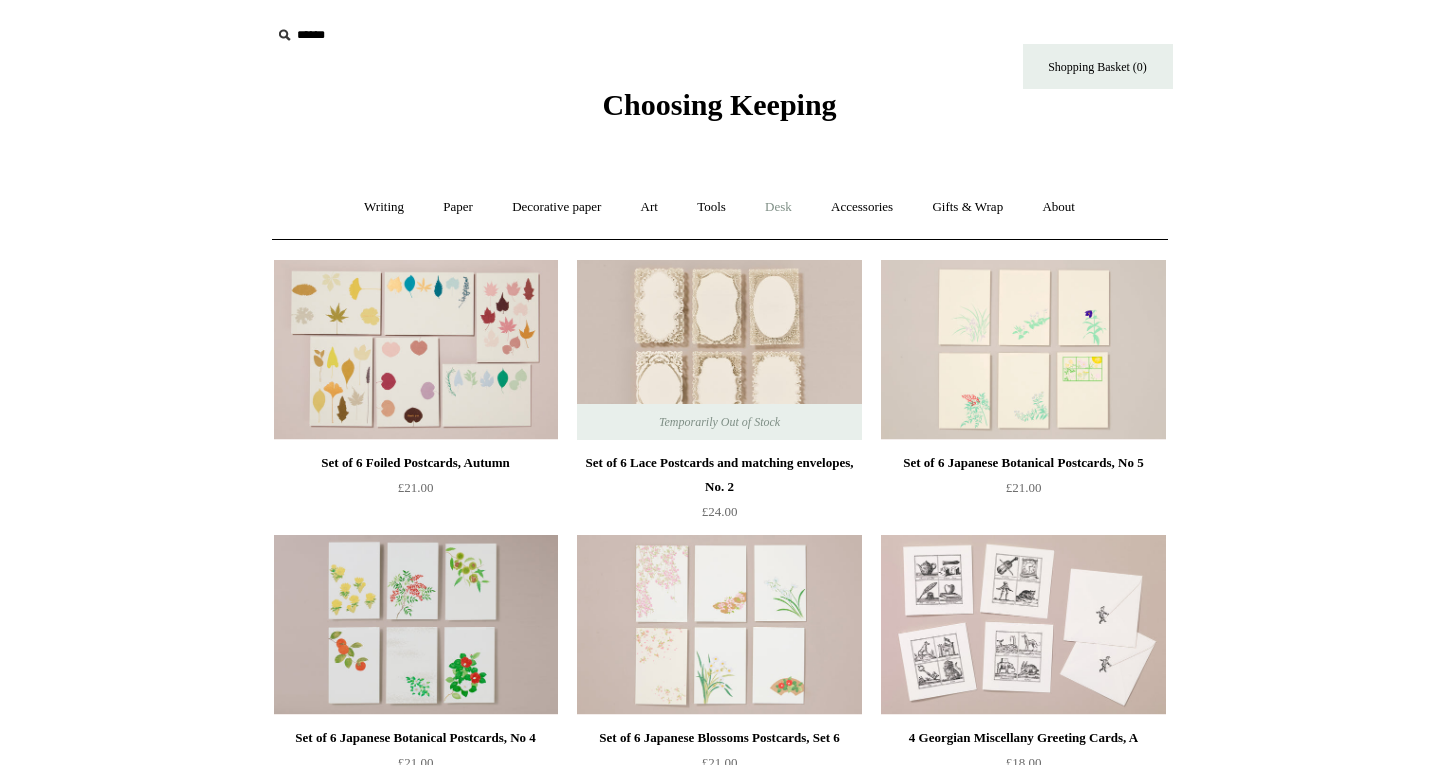click on "Desk +" at bounding box center (778, 207) 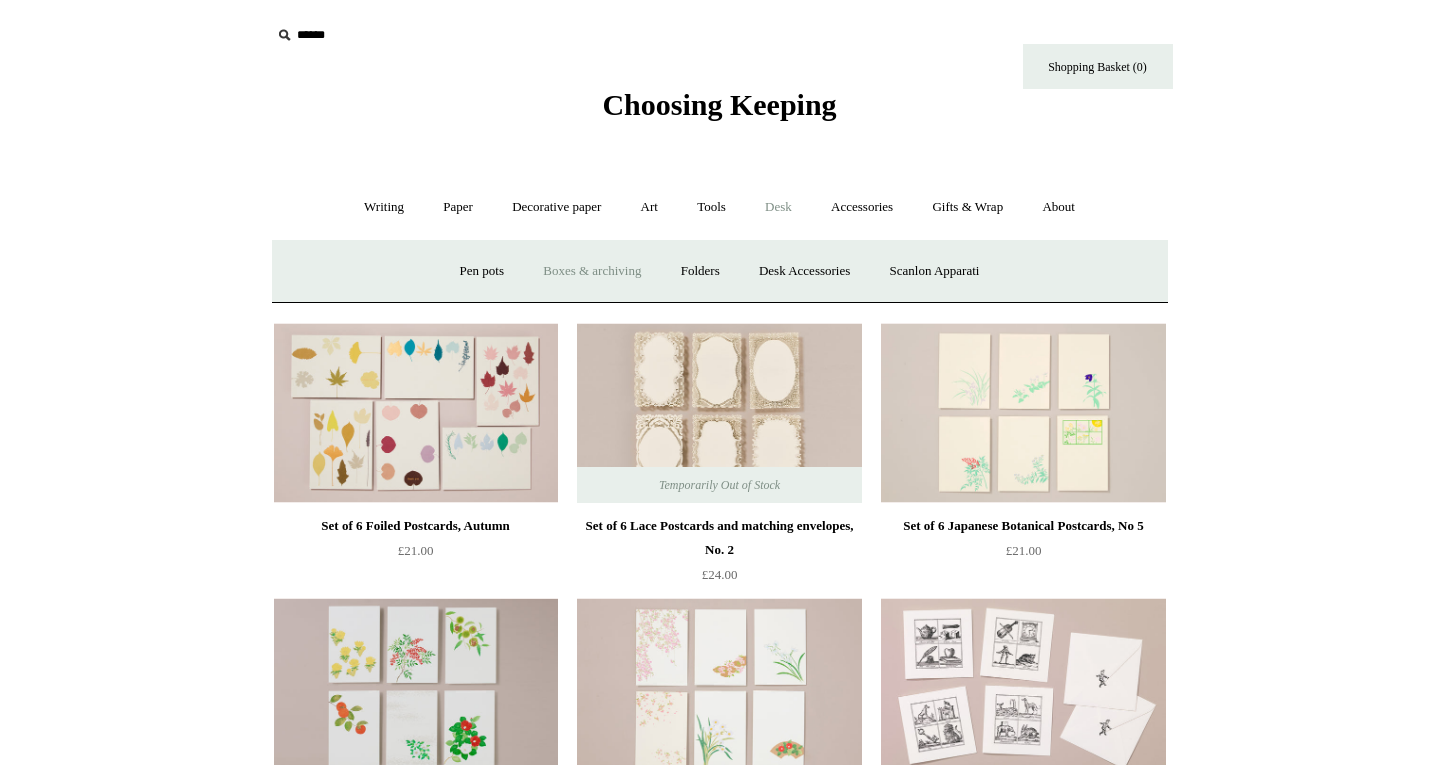 click on "Boxes & archiving" at bounding box center (592, 271) 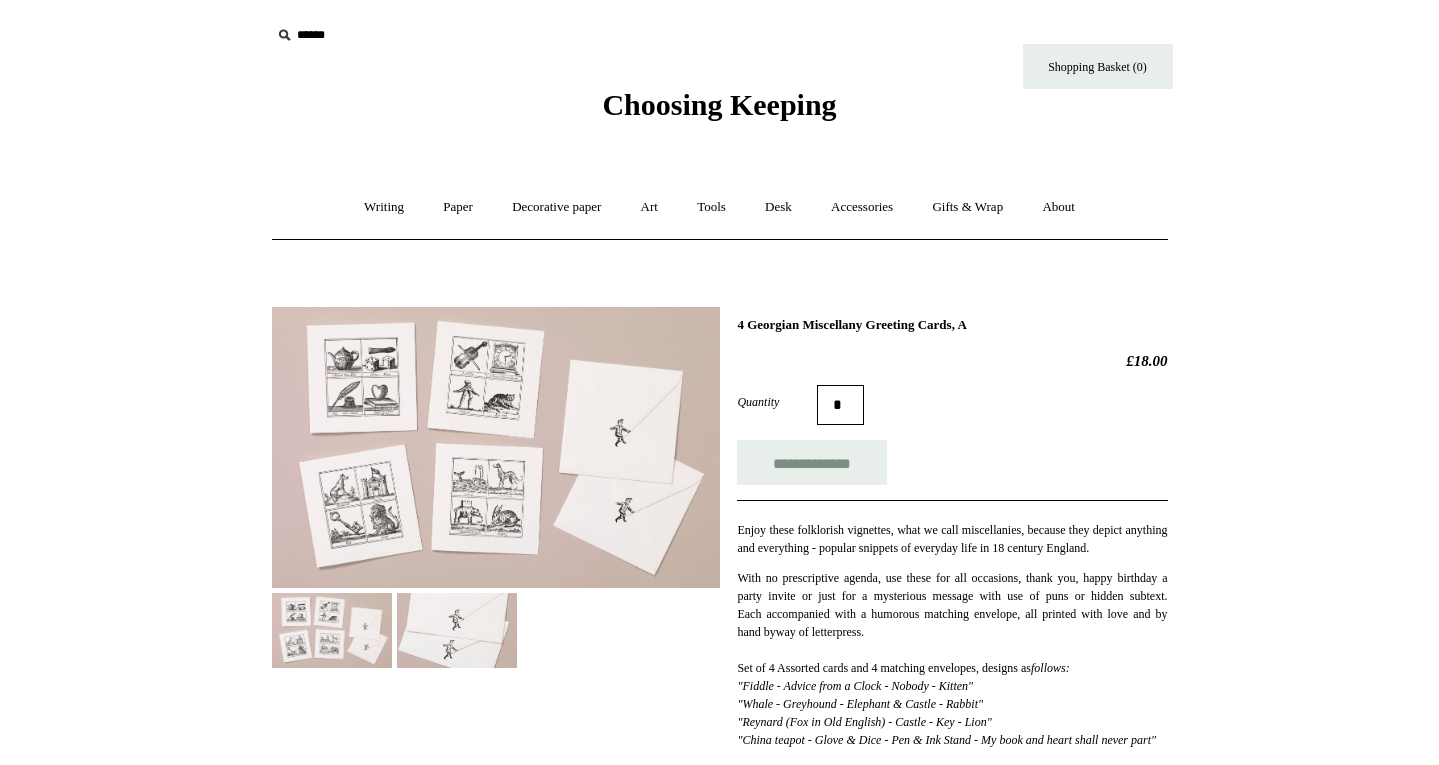 scroll, scrollTop: 0, scrollLeft: 0, axis: both 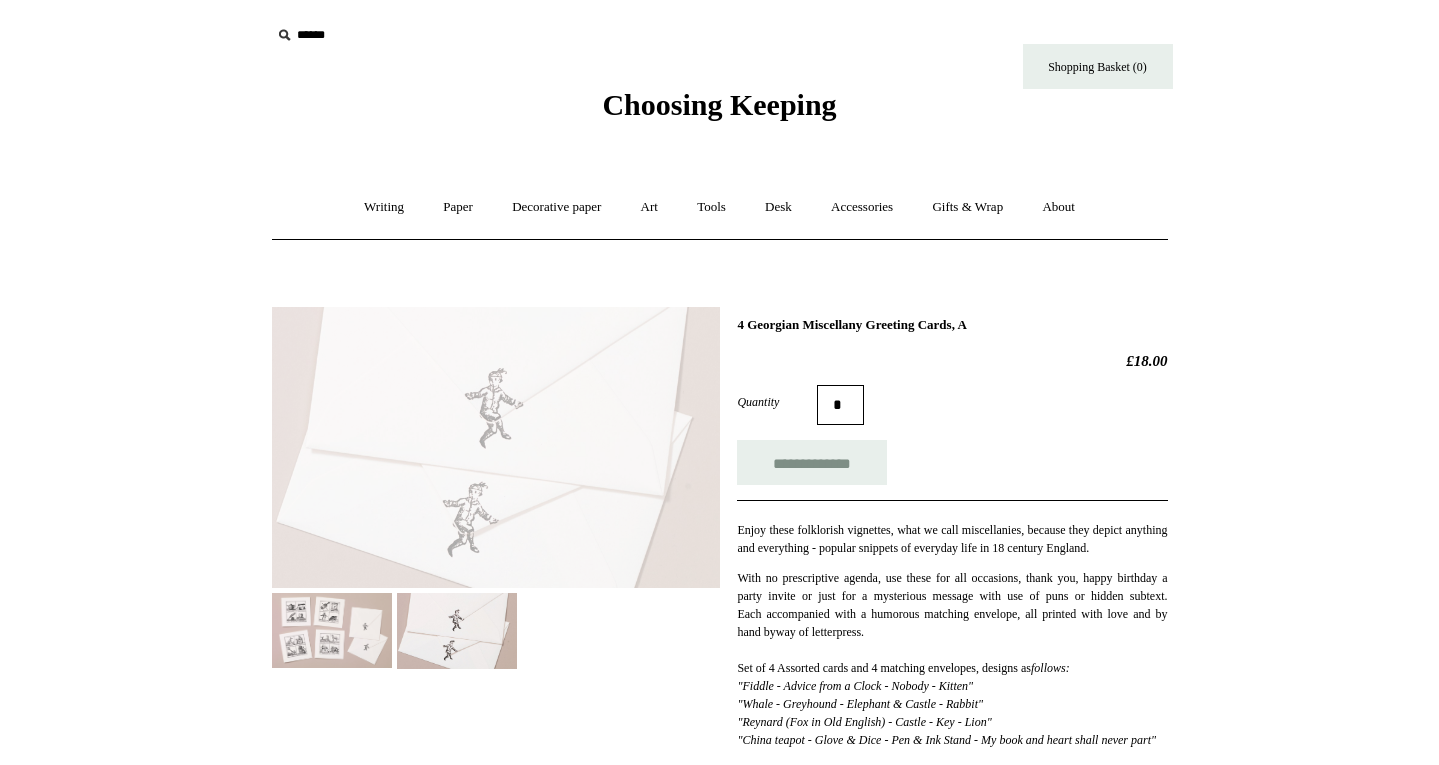 click on "Previous
/
Next
4 Georgian Miscellany Greeting Cards, A
£18.00
Quantity
*" at bounding box center [720, 754] 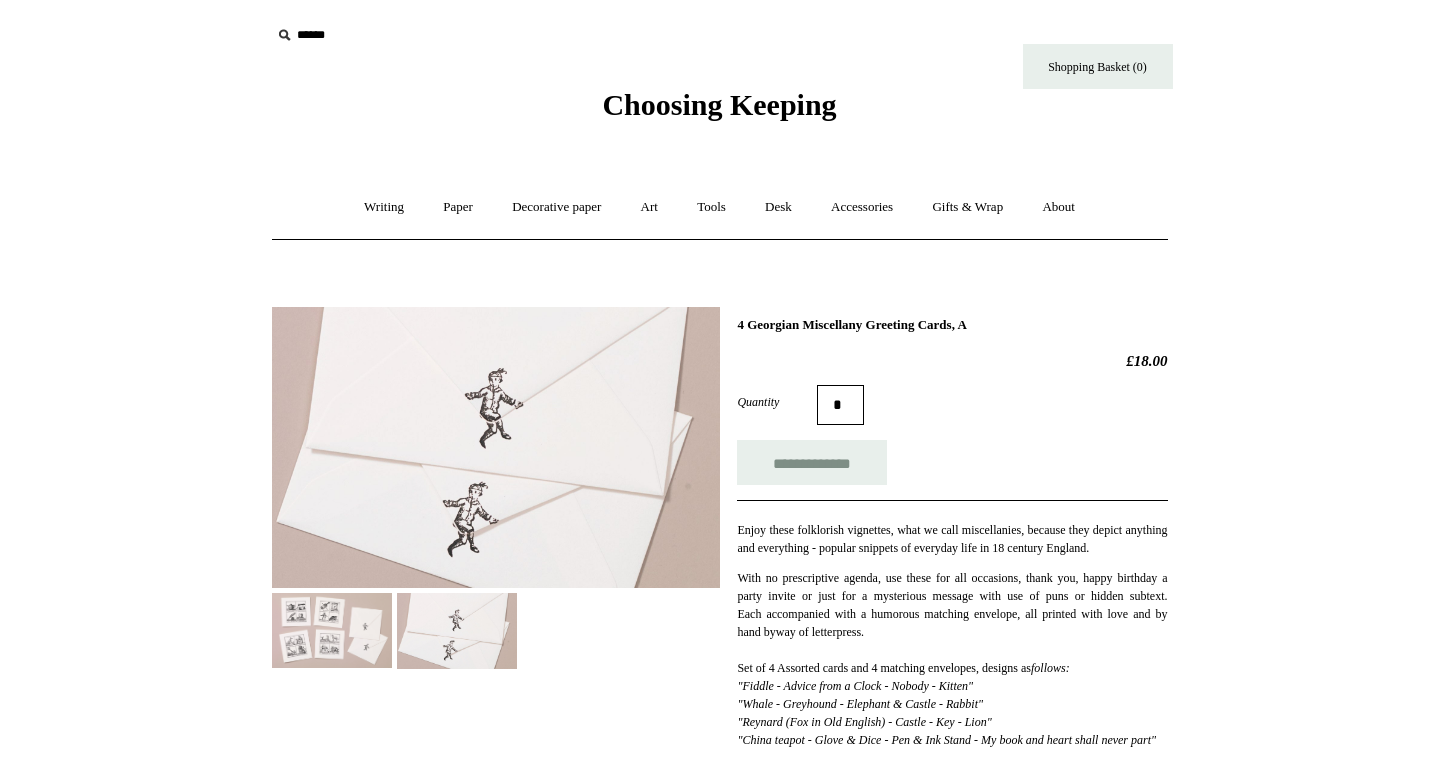 click on "**********" at bounding box center (720, 592) 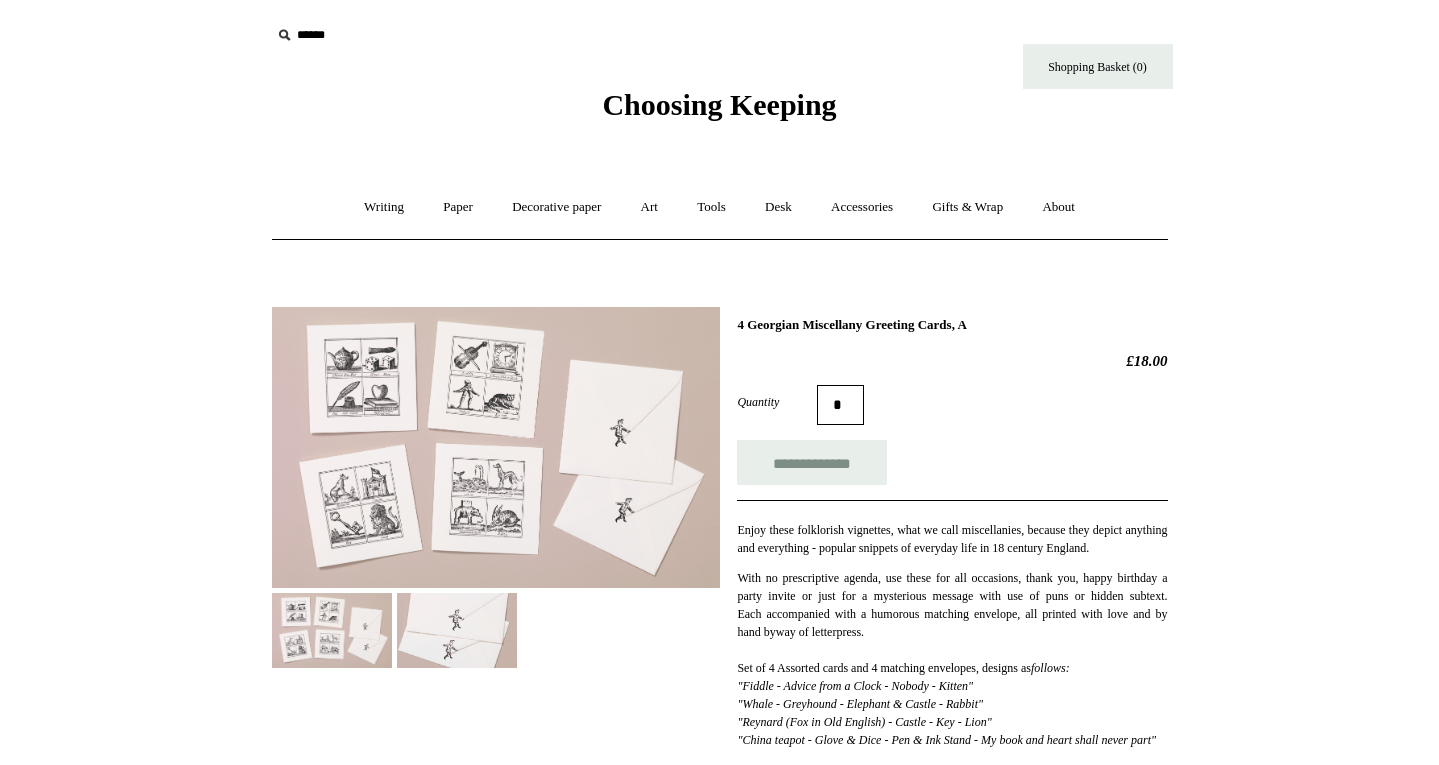 click at bounding box center [496, 447] 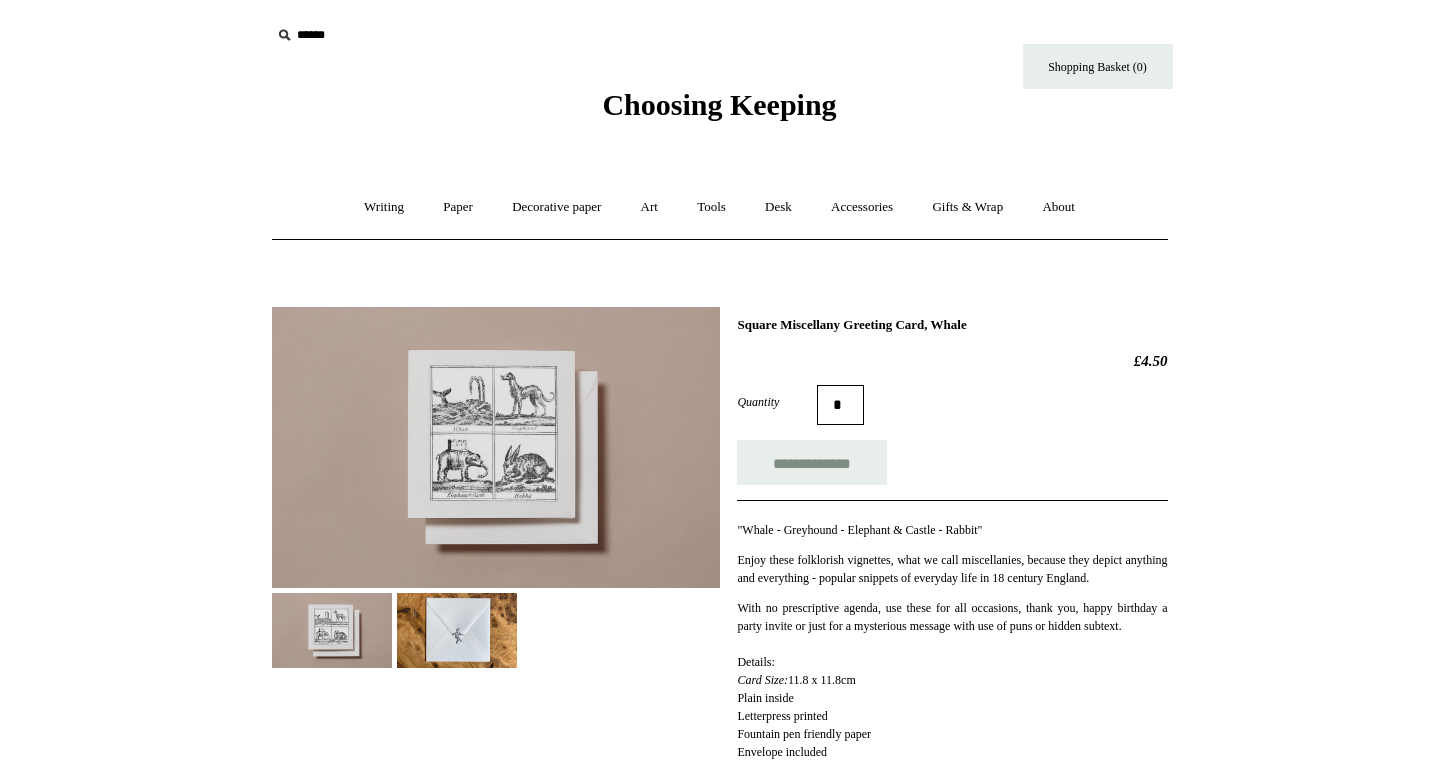 scroll, scrollTop: 0, scrollLeft: 0, axis: both 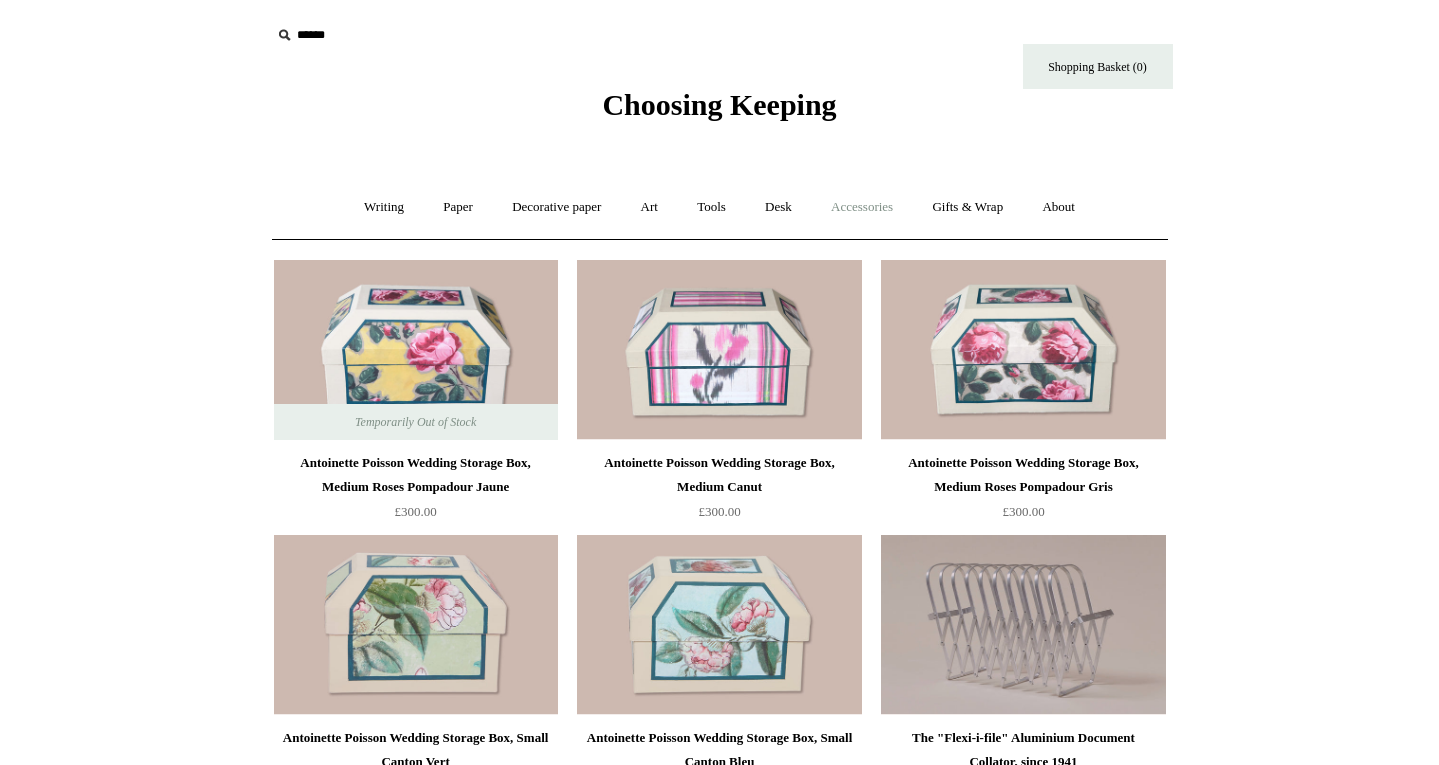 click on "Accessories +" at bounding box center [862, 207] 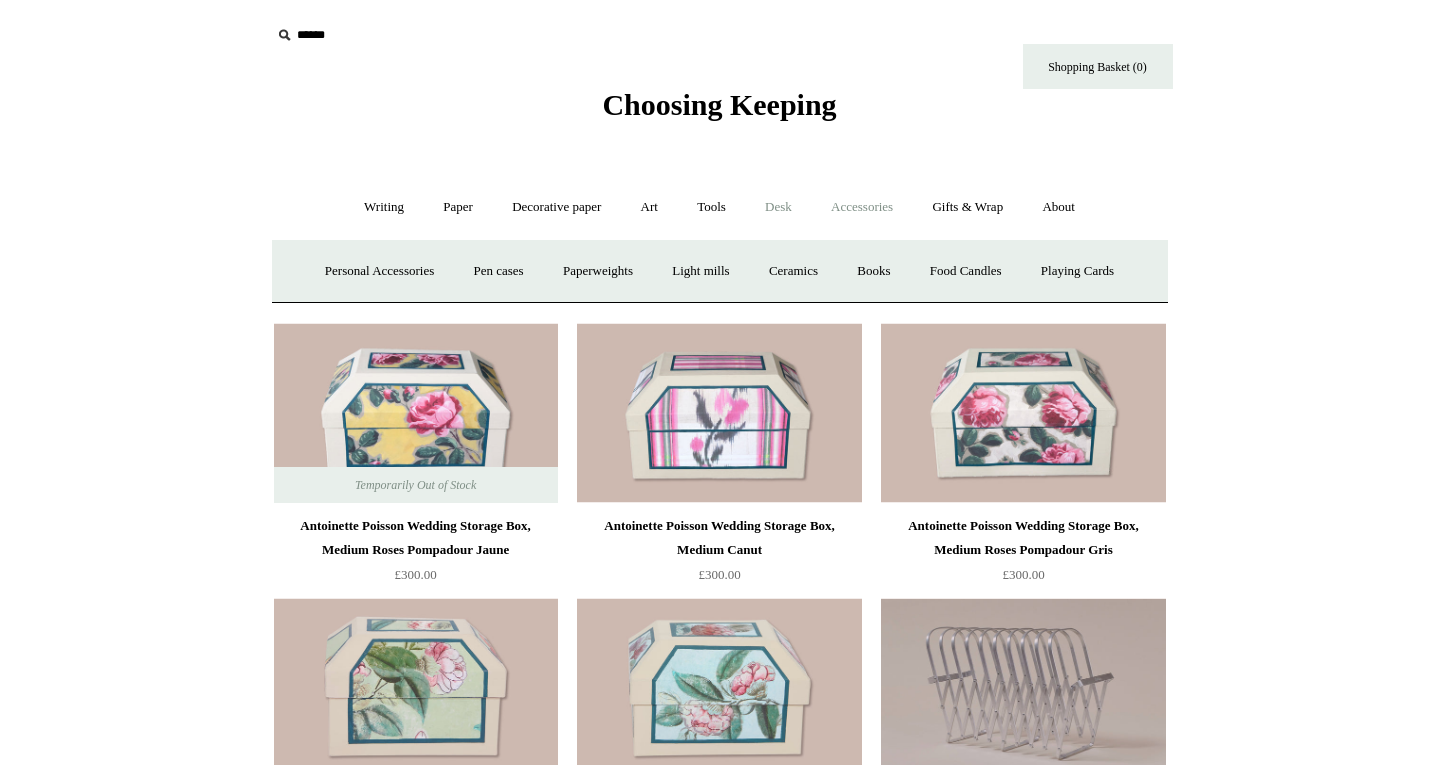 click on "Desk +" at bounding box center [778, 207] 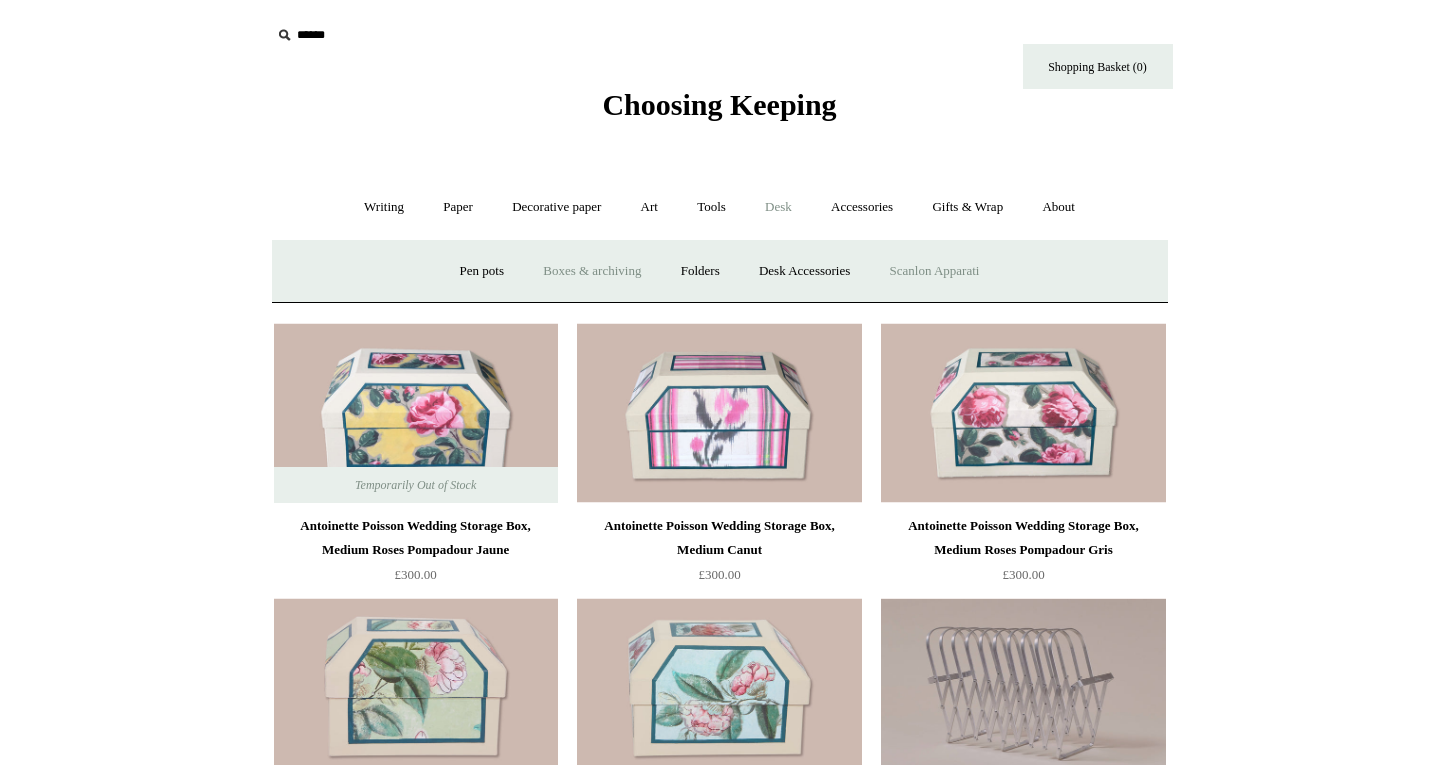 click on "Scanlon Apparati" at bounding box center [935, 271] 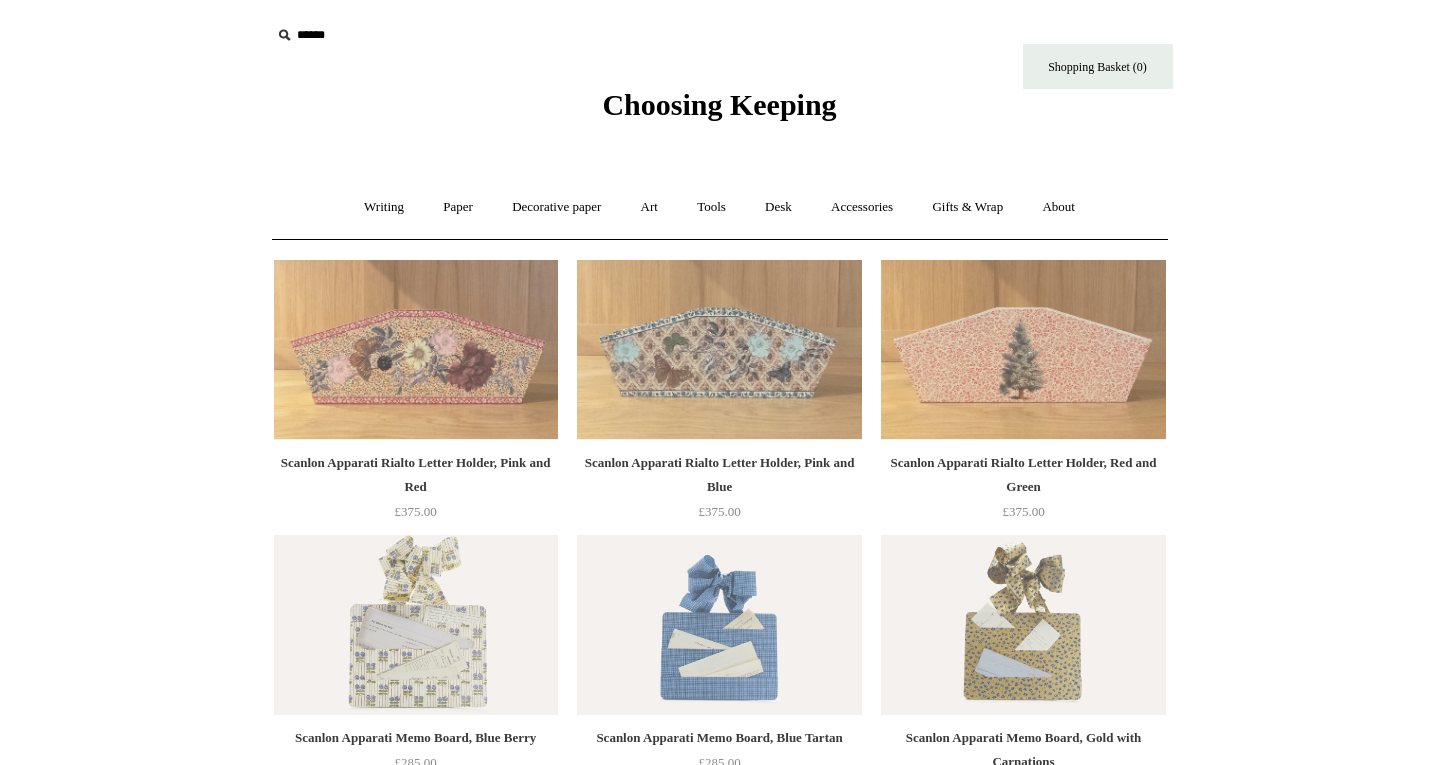 scroll, scrollTop: 0, scrollLeft: 0, axis: both 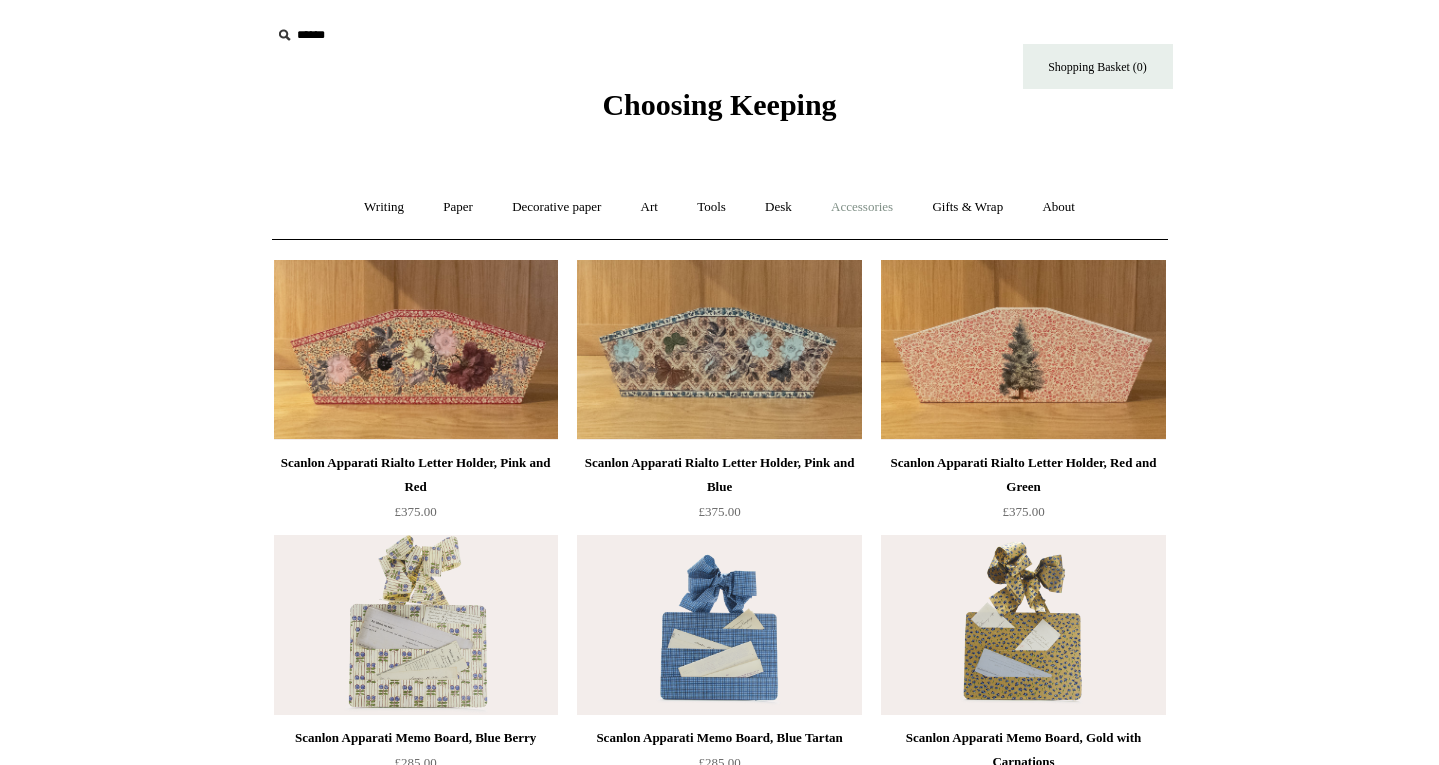 click on "Accessories +" at bounding box center [862, 207] 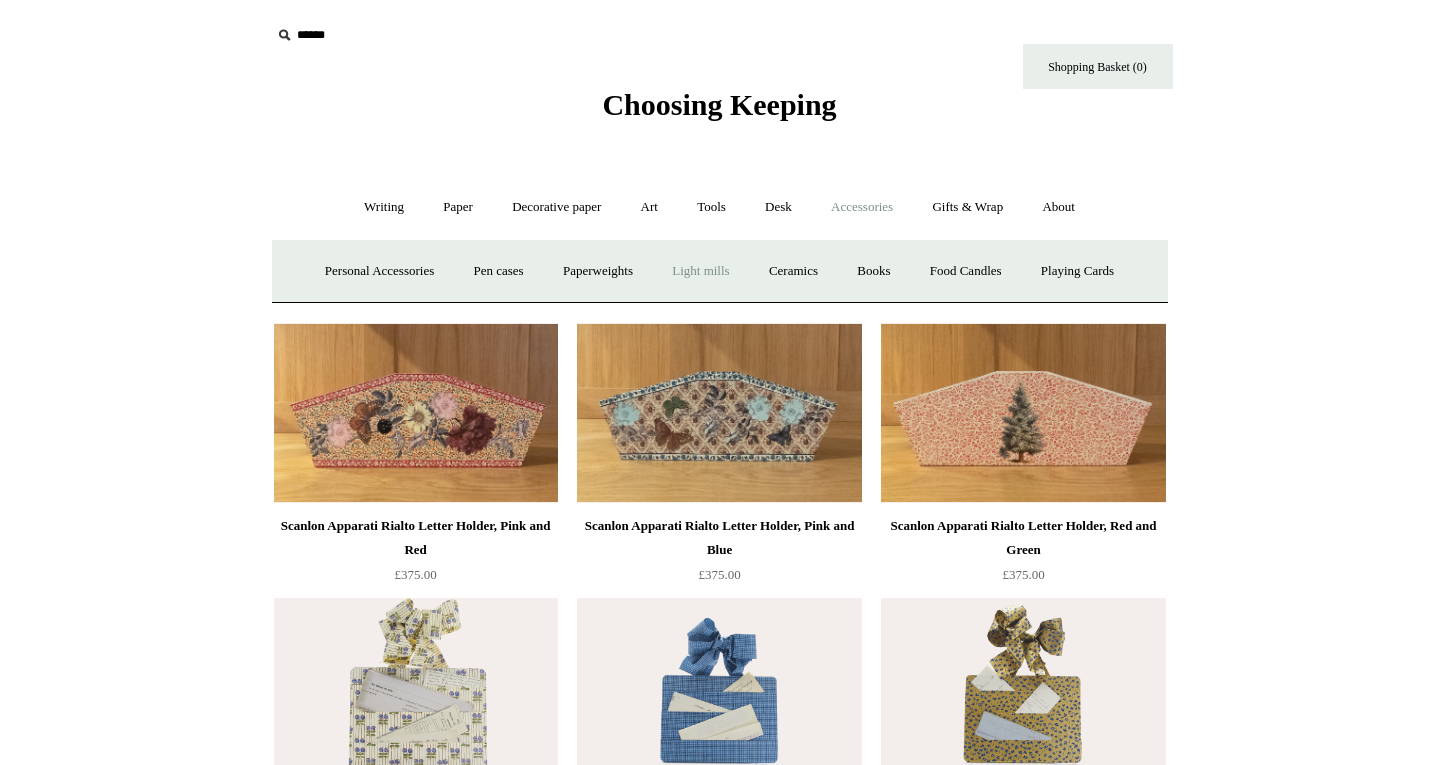 click on "Light mills" at bounding box center [700, 271] 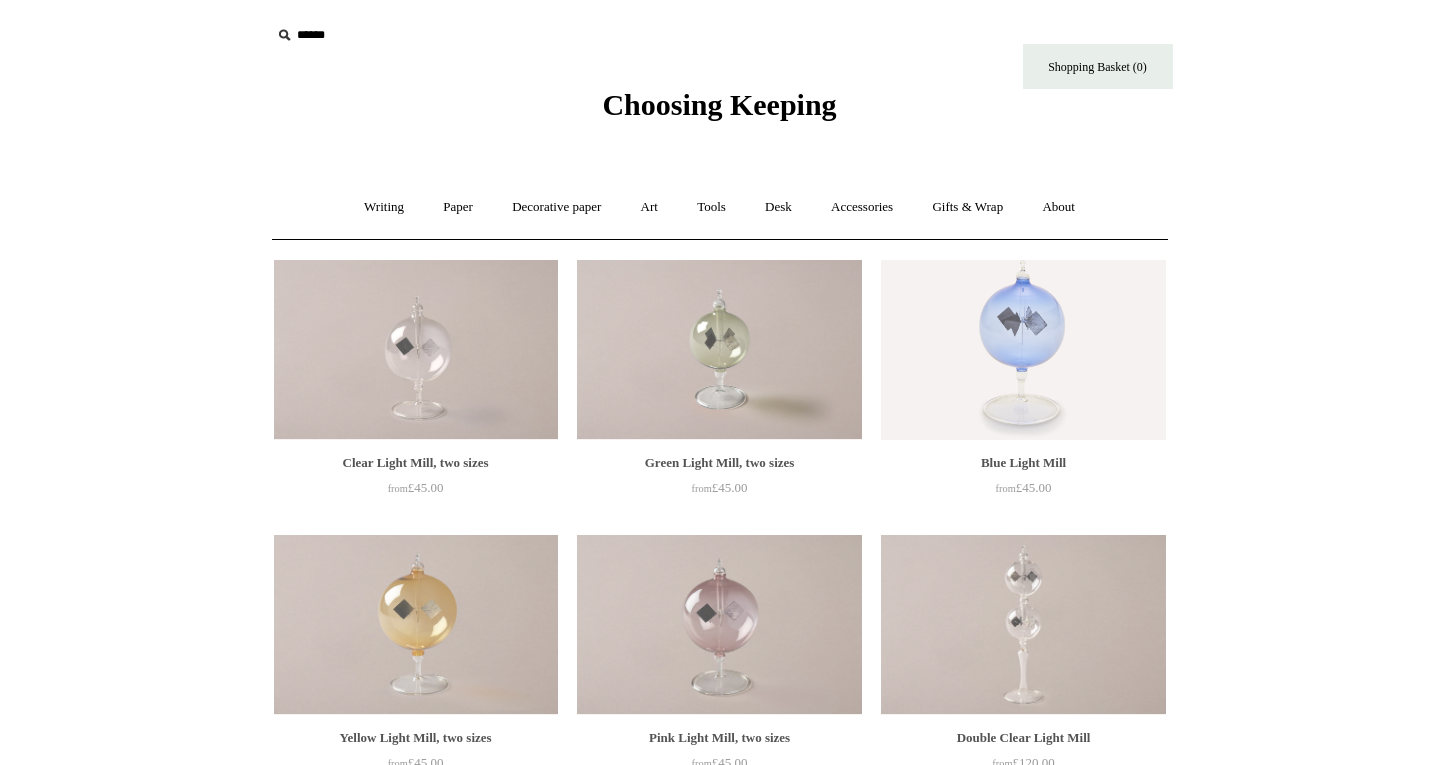 scroll, scrollTop: 0, scrollLeft: 0, axis: both 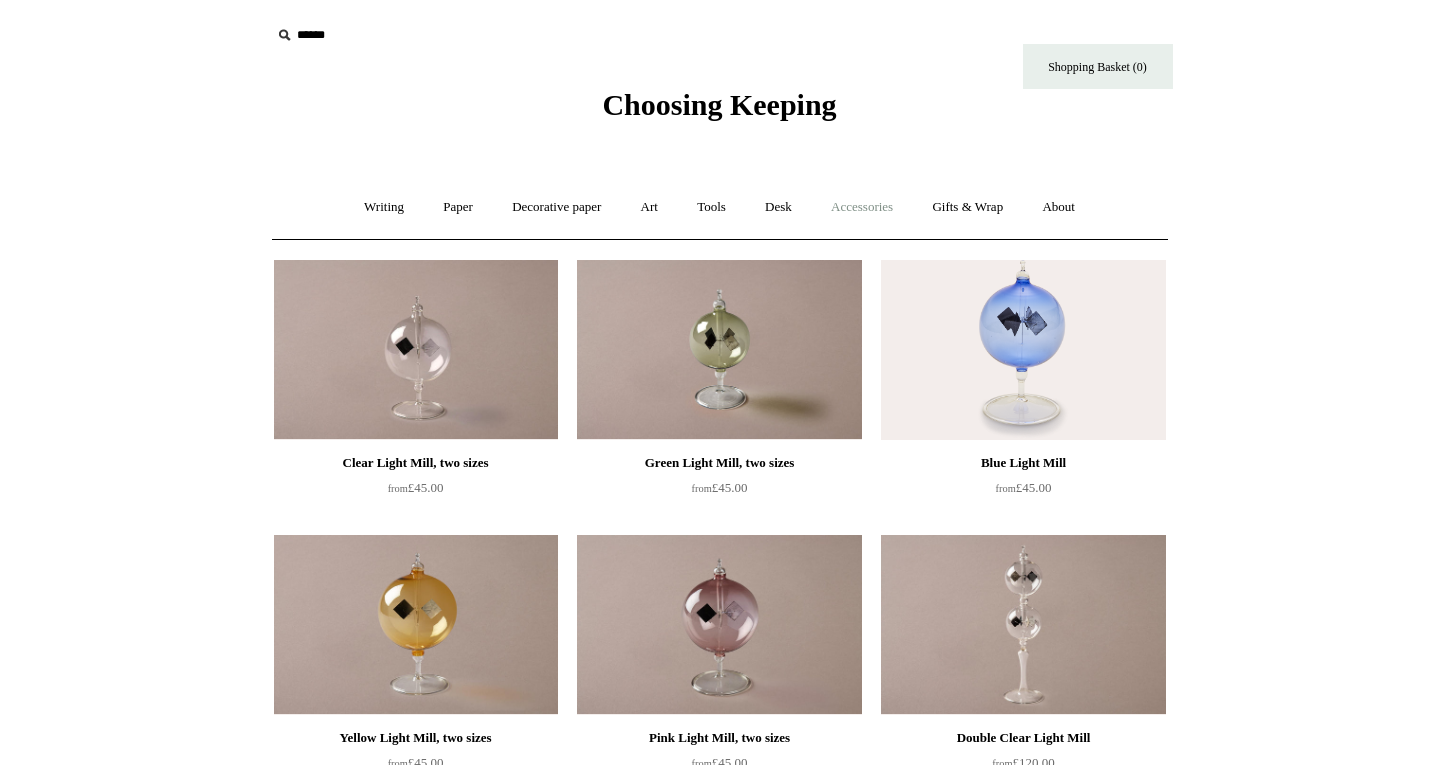 click on "Accessories +" at bounding box center (862, 207) 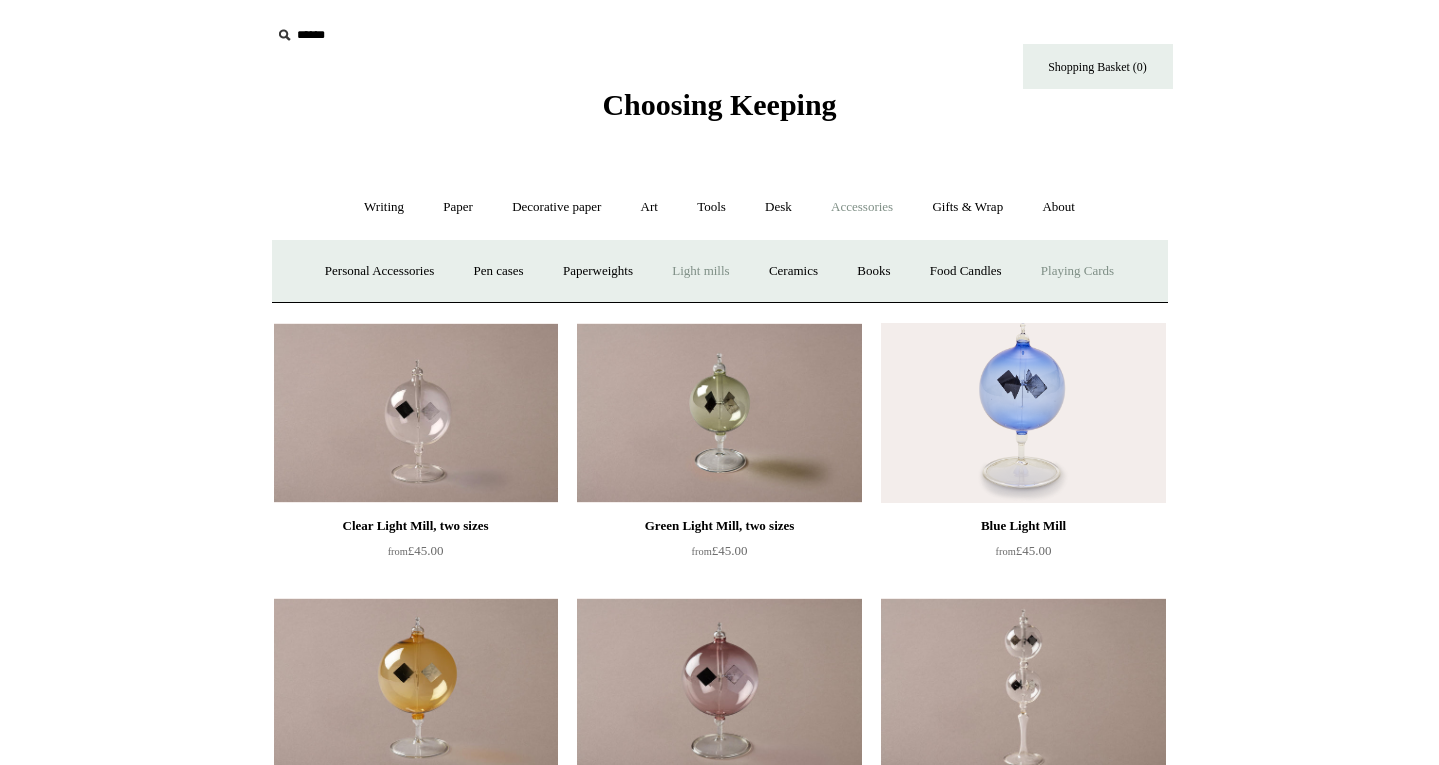 click on "Playing Cards" at bounding box center (1077, 271) 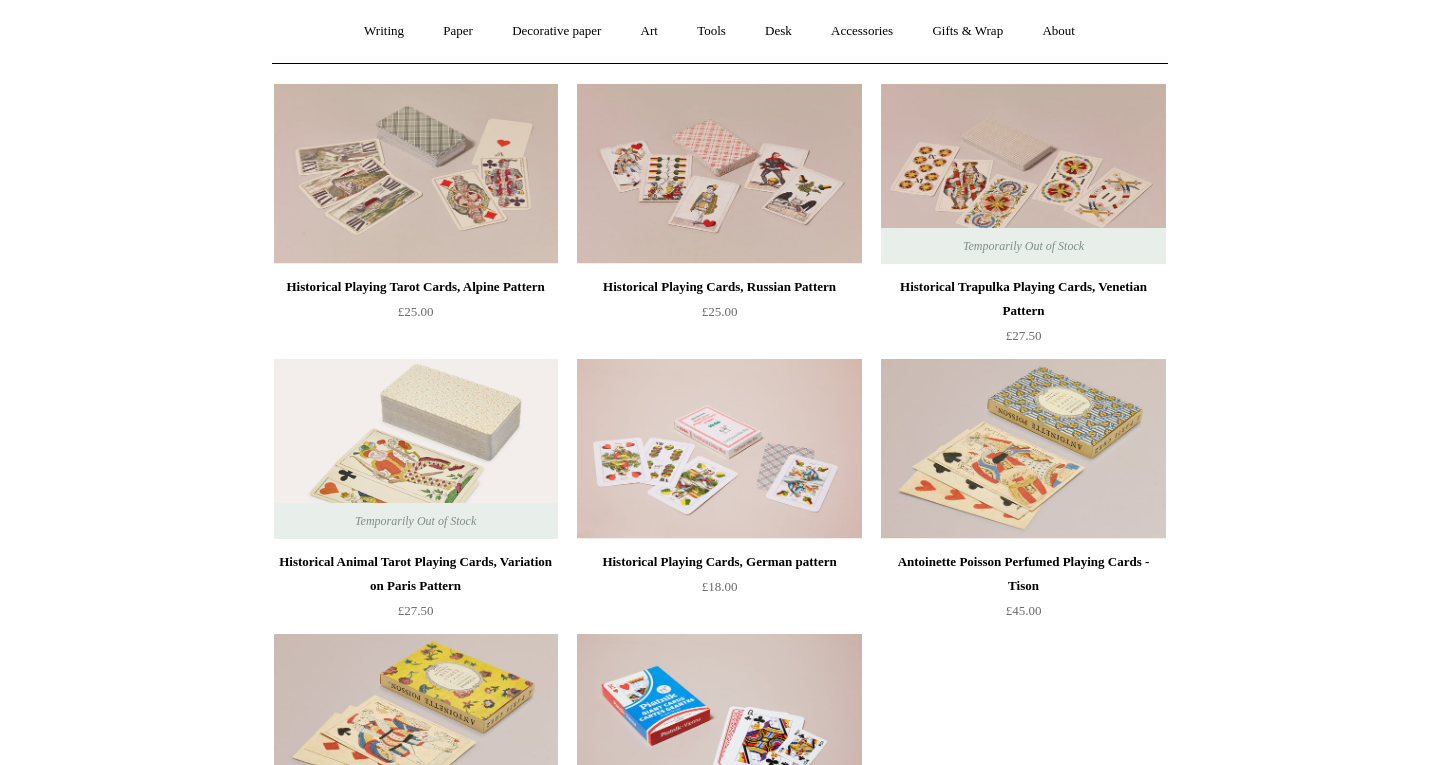scroll, scrollTop: 164, scrollLeft: 0, axis: vertical 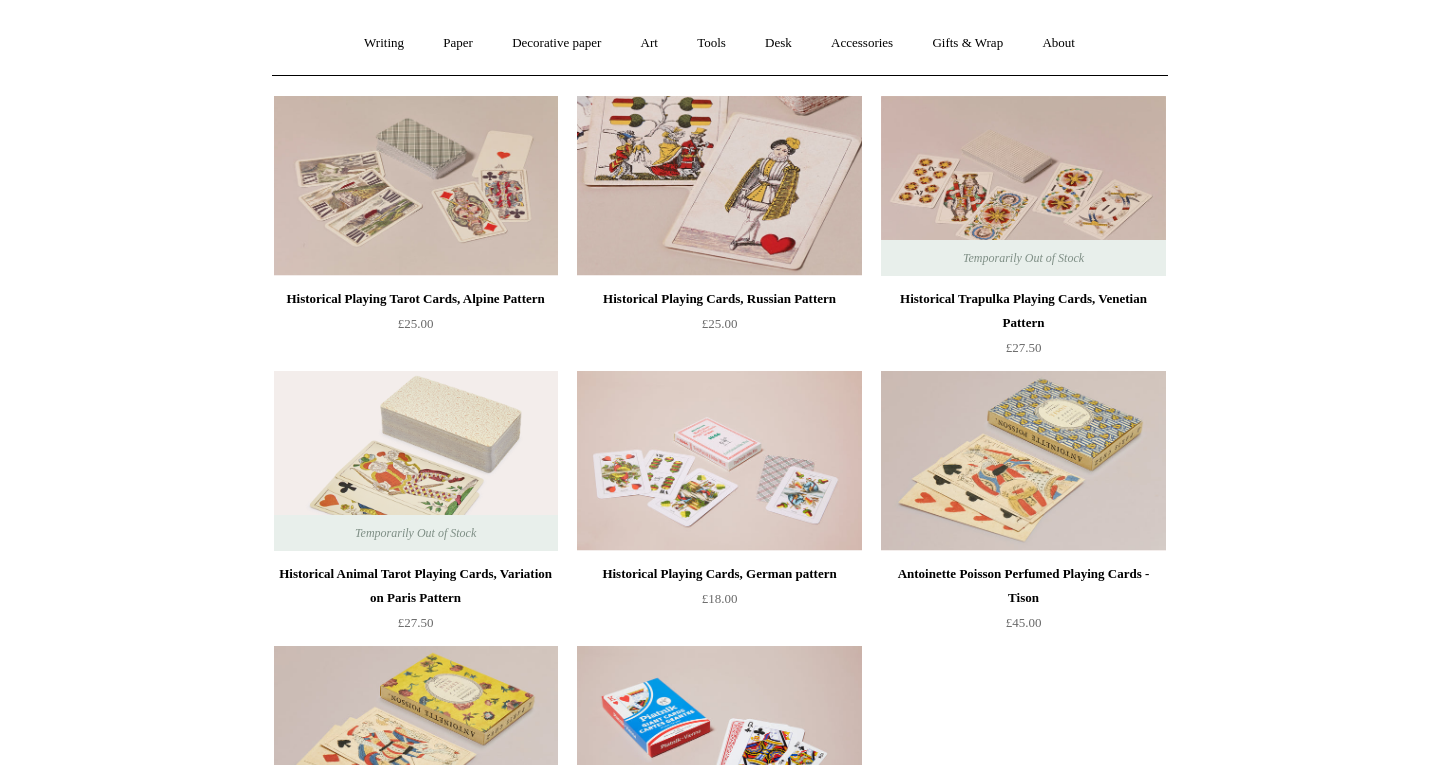click at bounding box center (719, 186) 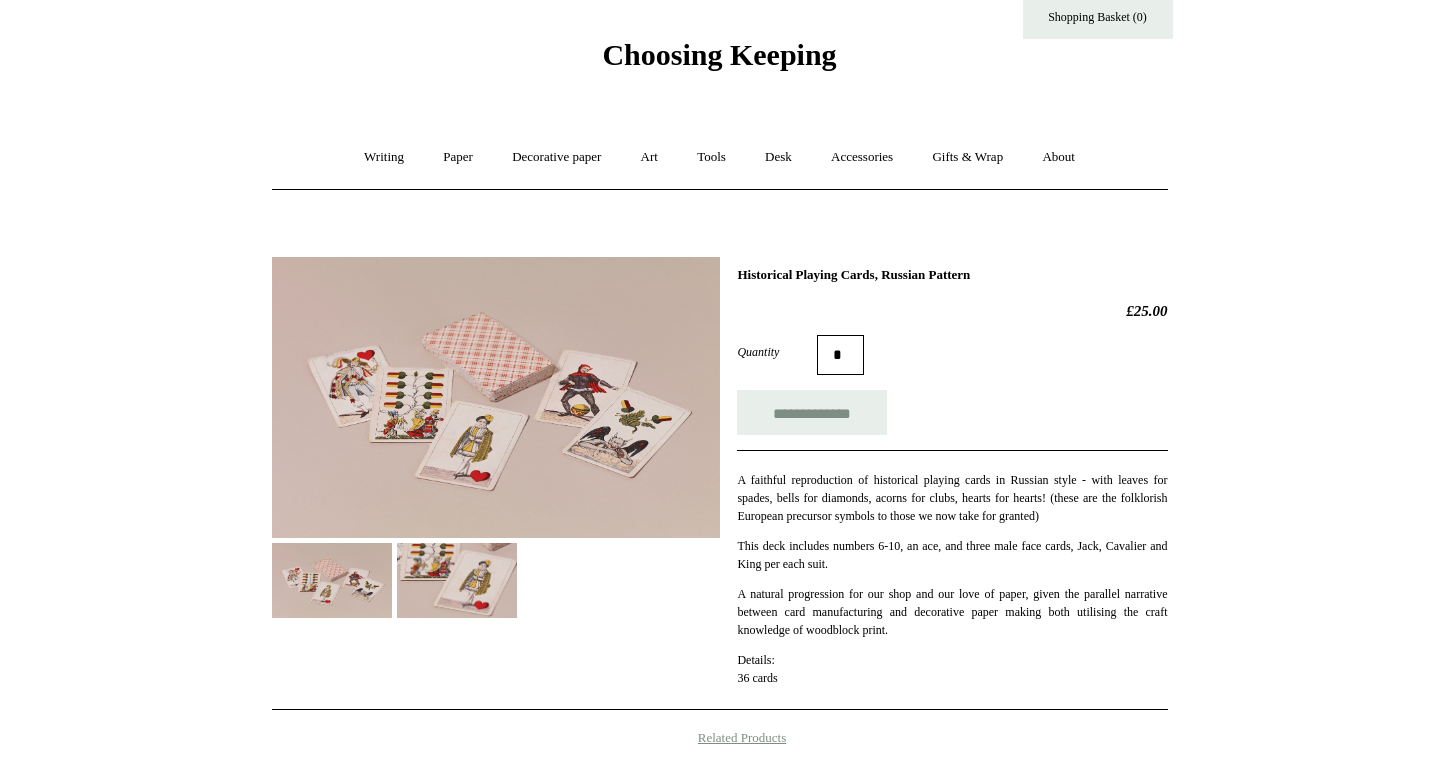 scroll, scrollTop: 62, scrollLeft: 0, axis: vertical 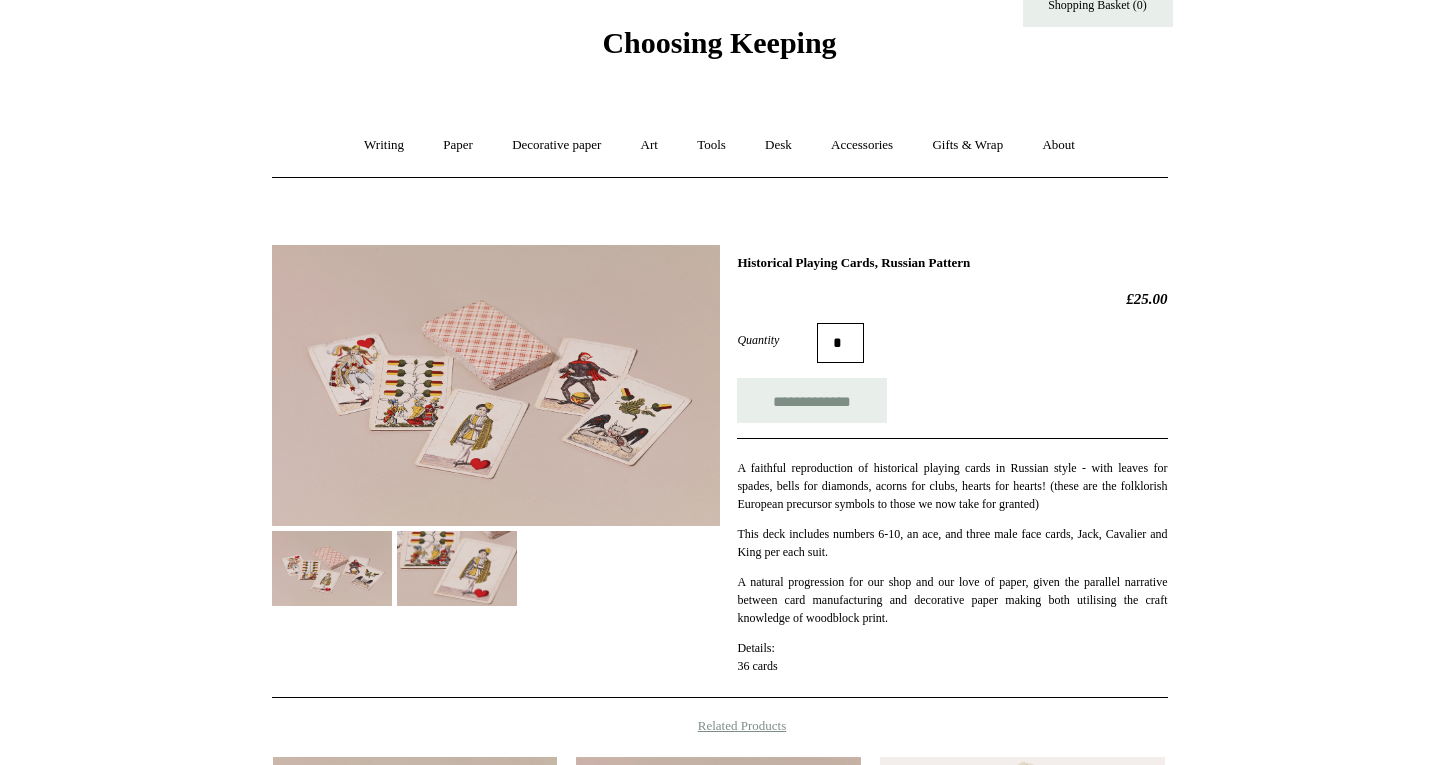 click at bounding box center (332, 568) 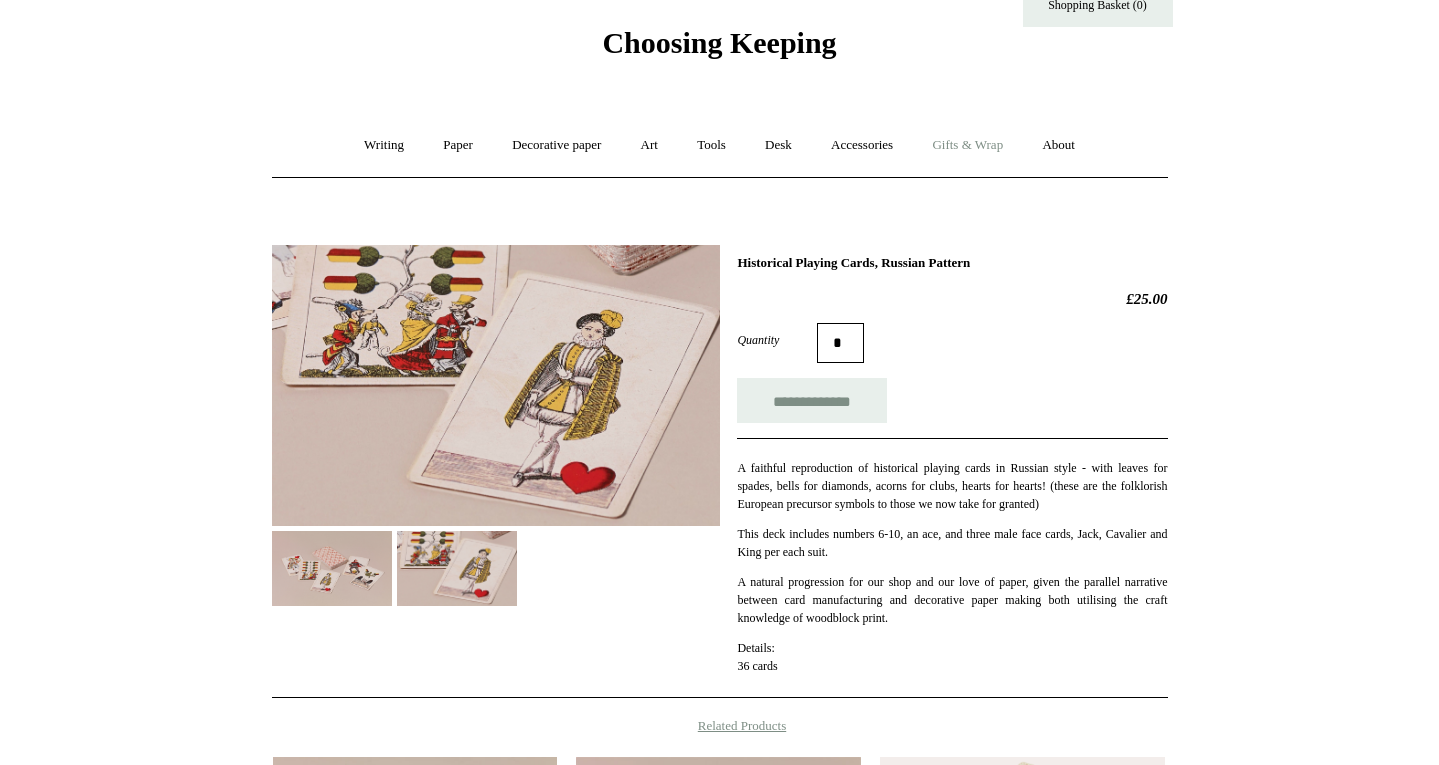 click on "Gifts & Wrap +" at bounding box center (967, 145) 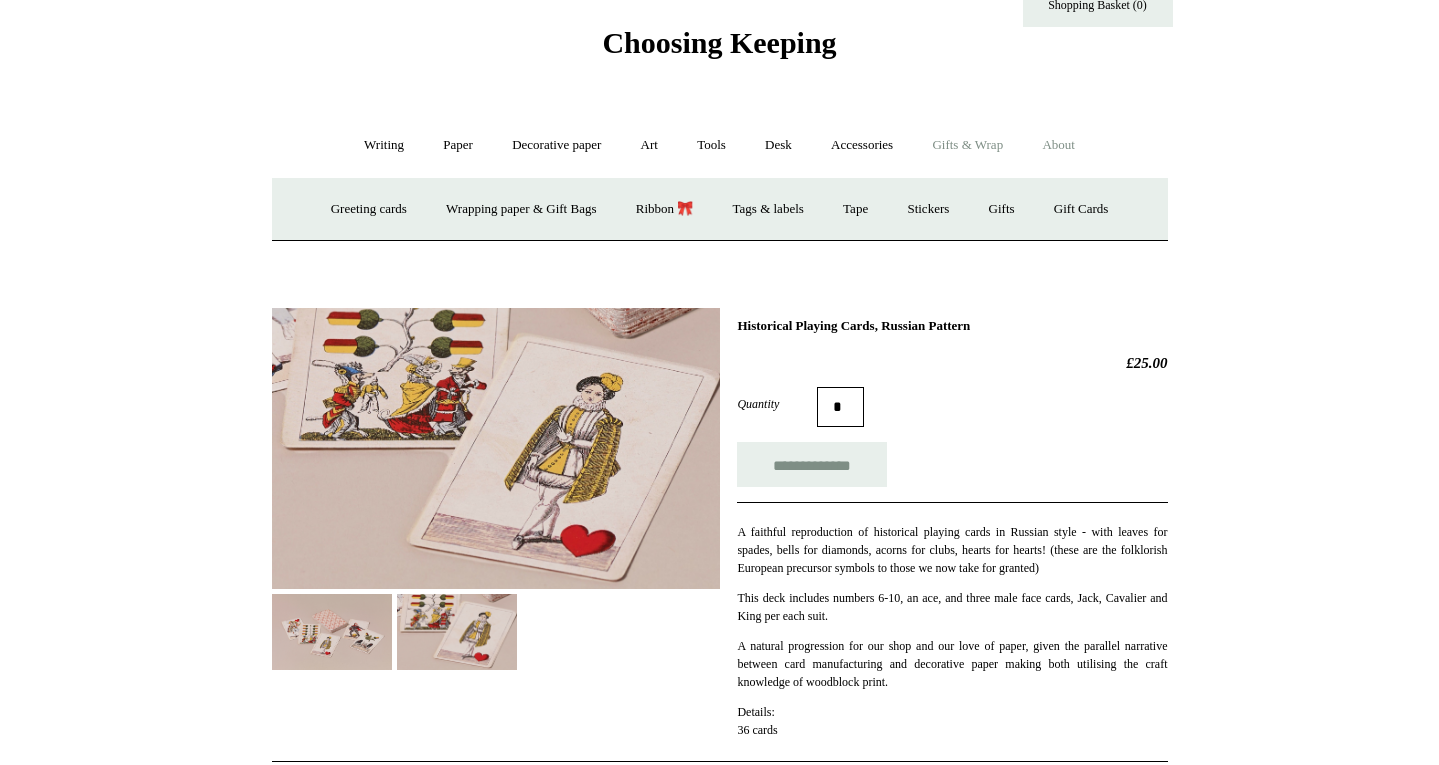 click on "About +" at bounding box center [1058, 145] 